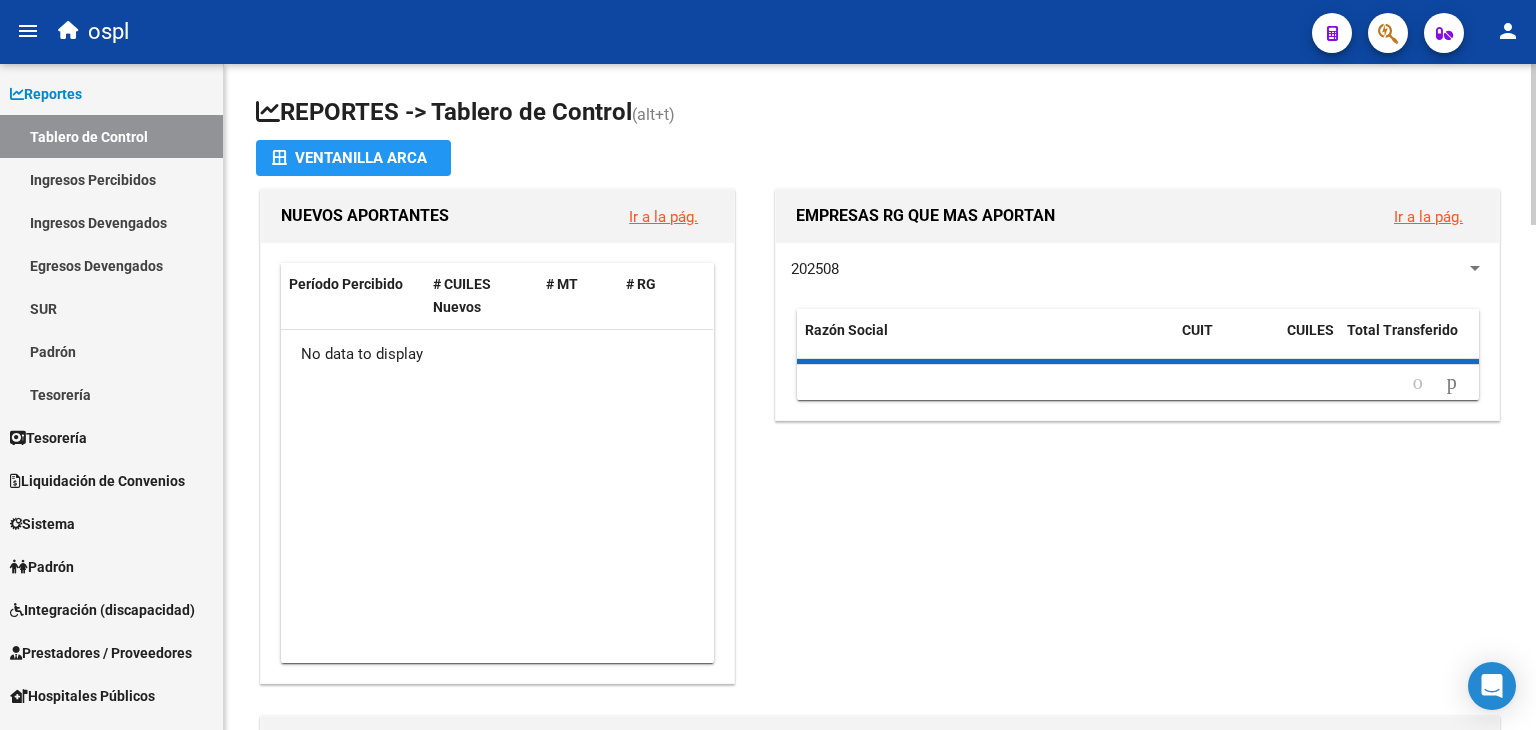 scroll, scrollTop: 0, scrollLeft: 0, axis: both 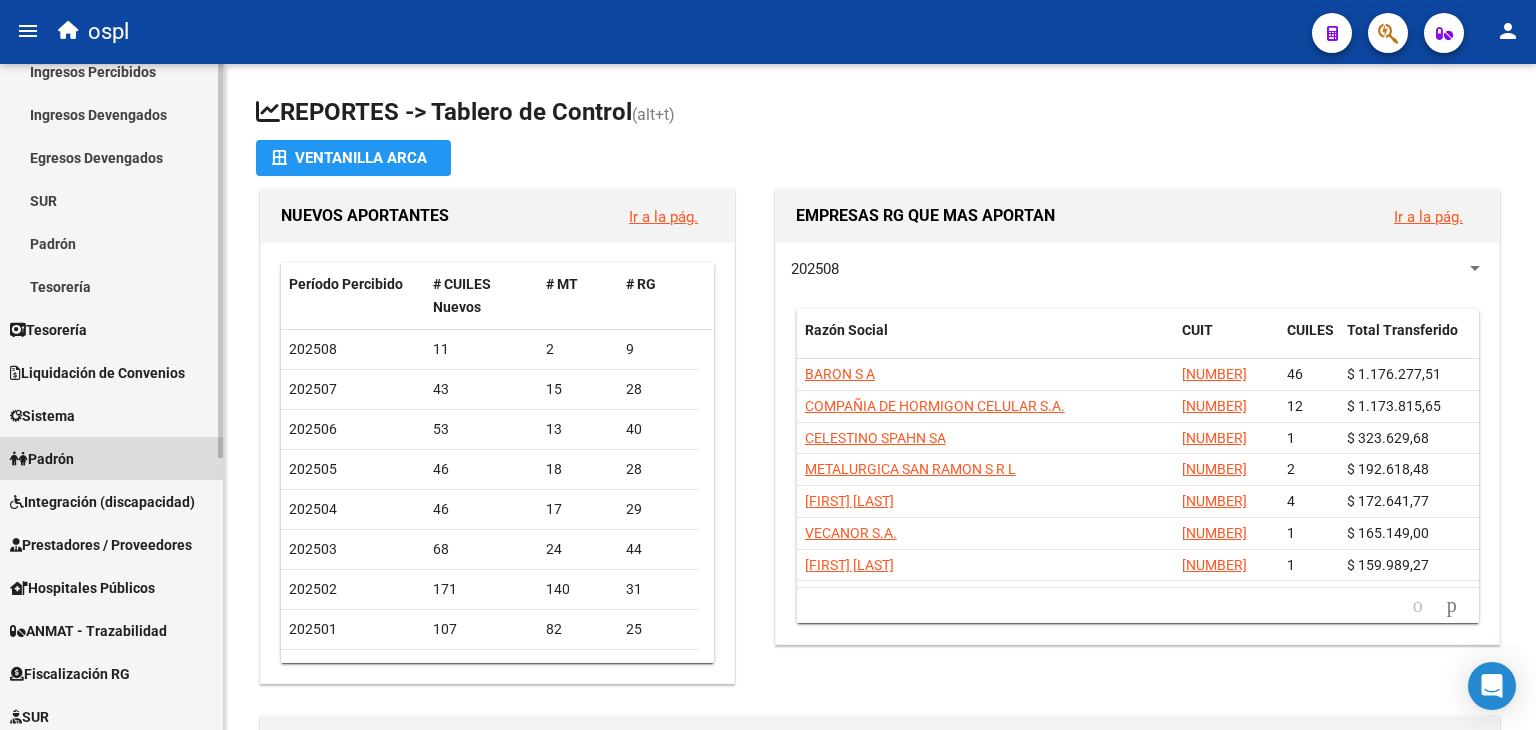 click on "Padrón" at bounding box center (111, 458) 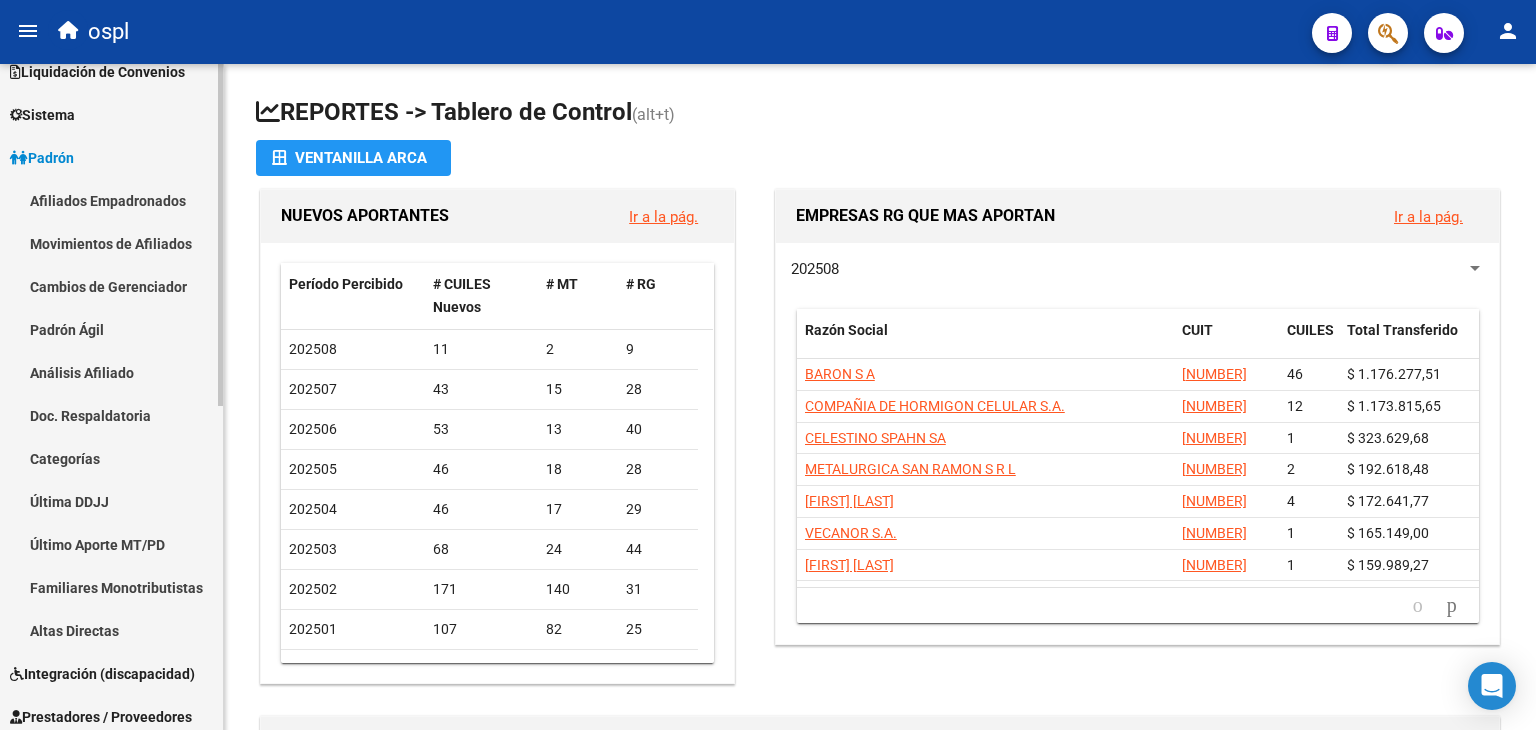 click on "Padrón" at bounding box center [111, 157] 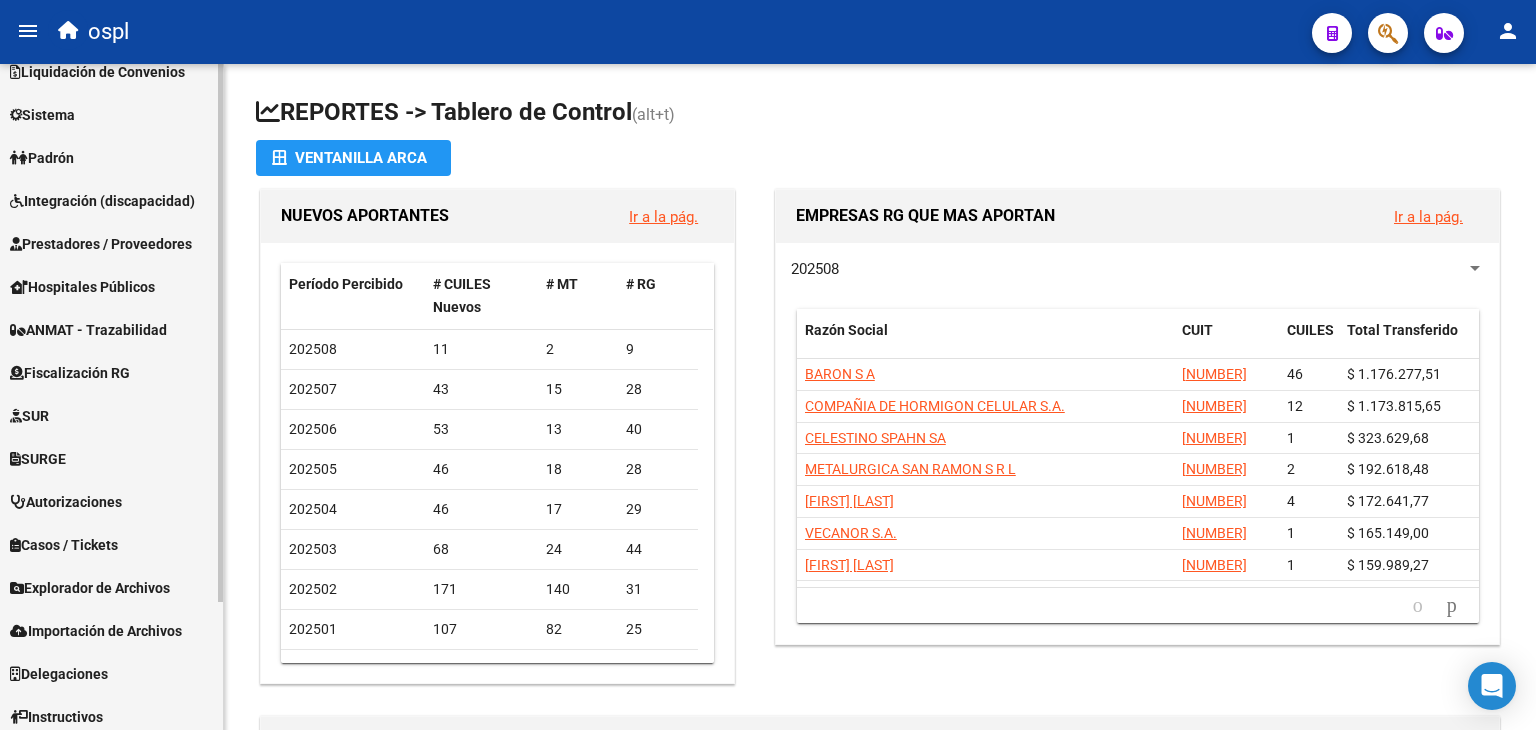click on "Integración (discapacidad)" at bounding box center [102, 201] 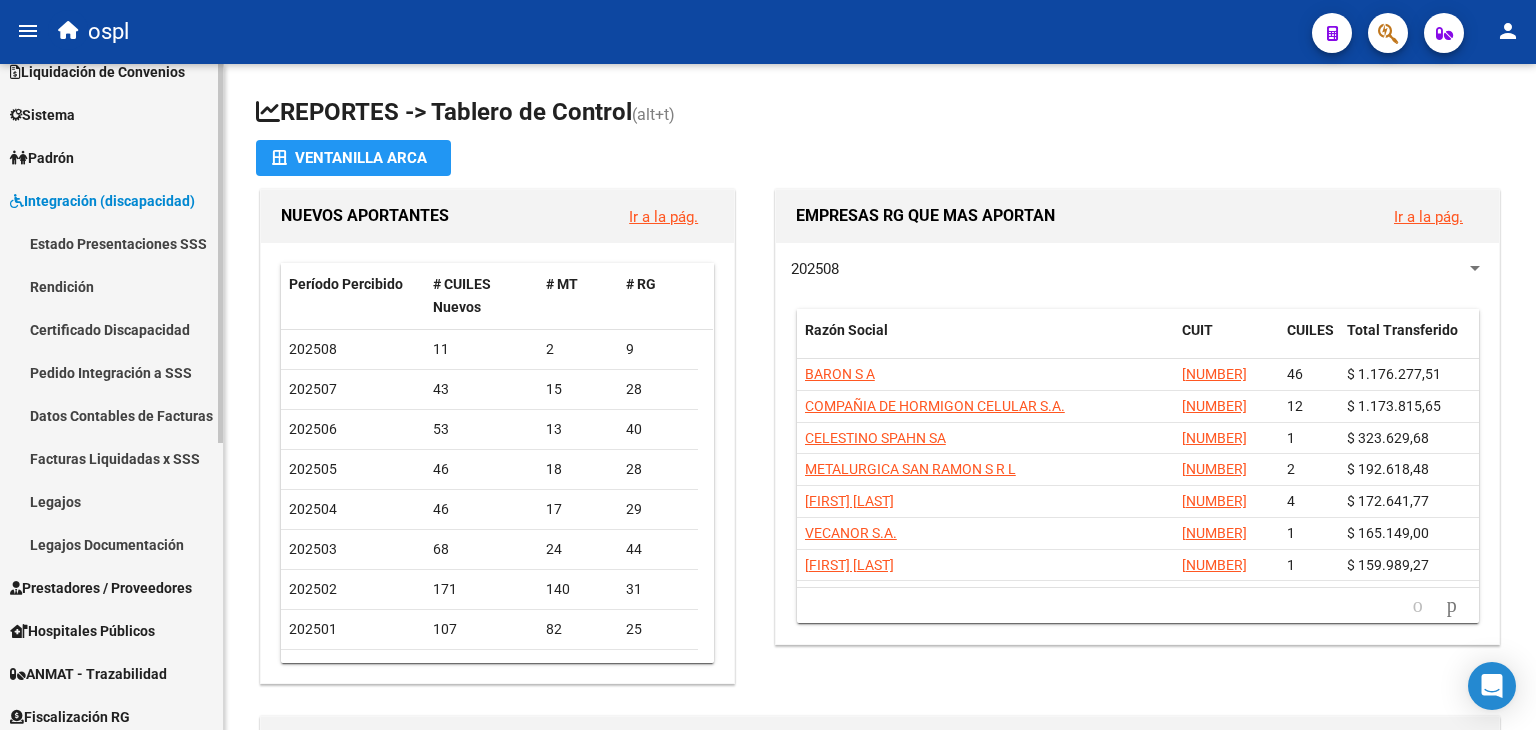click on "Datos Contables de Facturas" at bounding box center [111, 415] 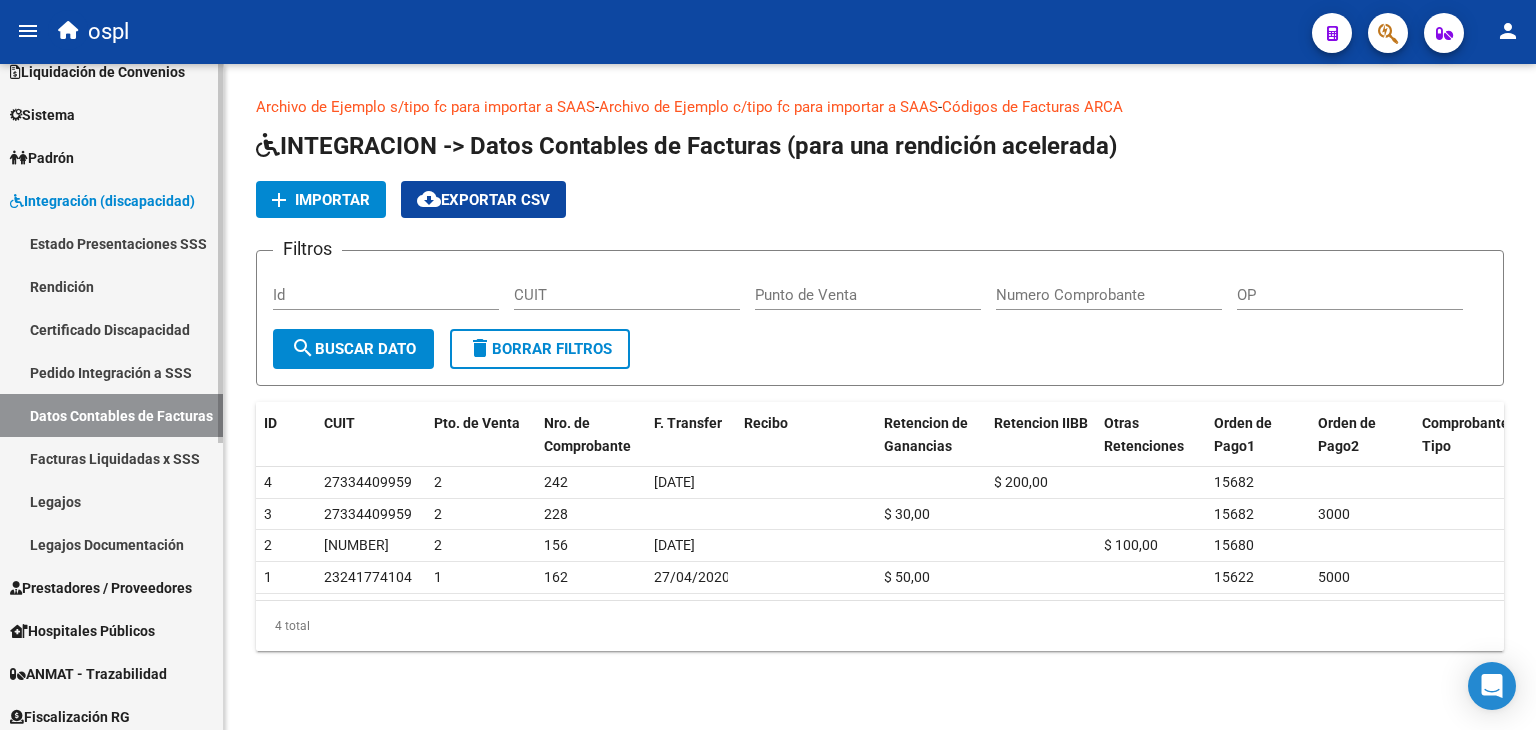 click on "Integración (discapacidad)" at bounding box center [102, 201] 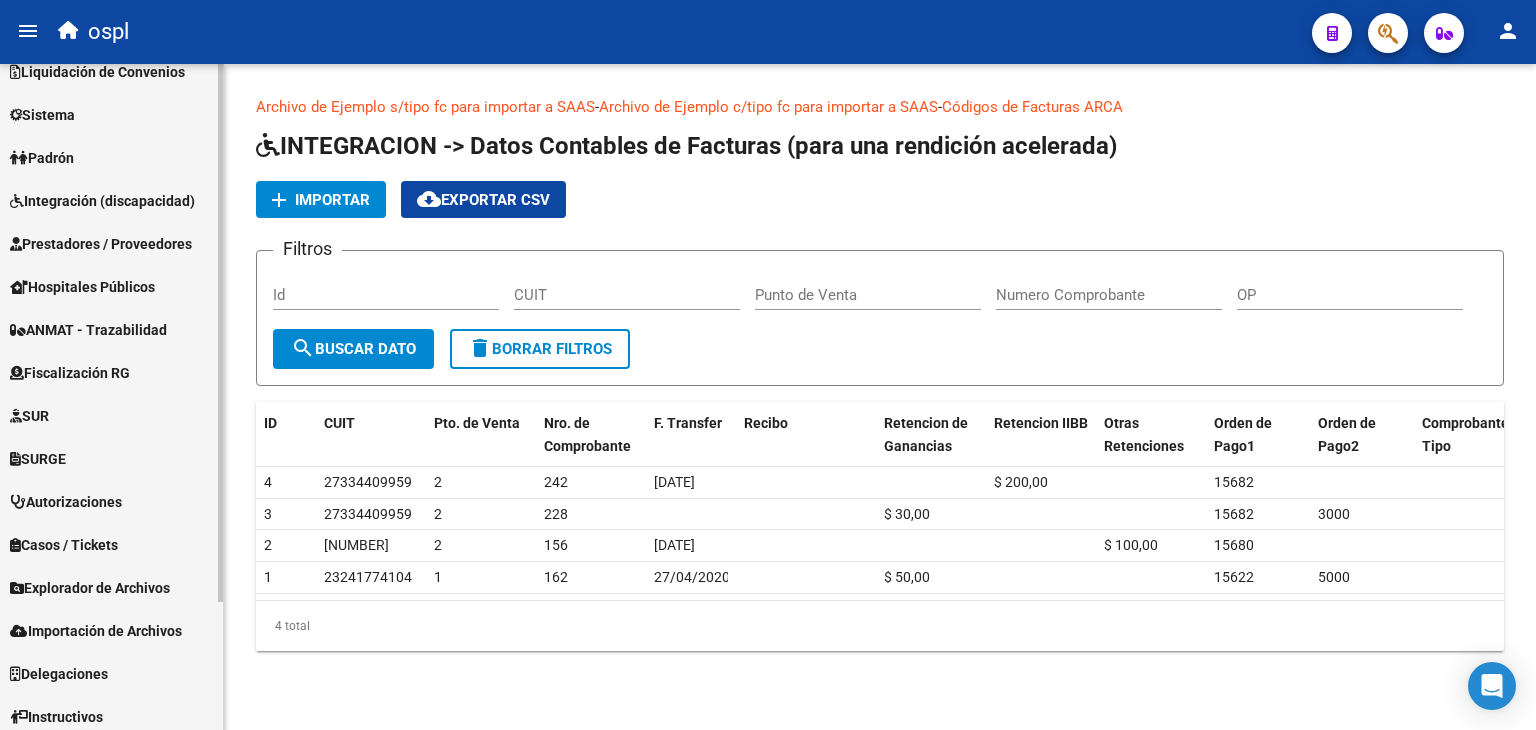 click on "Prestadores / Proveedores" at bounding box center [101, 244] 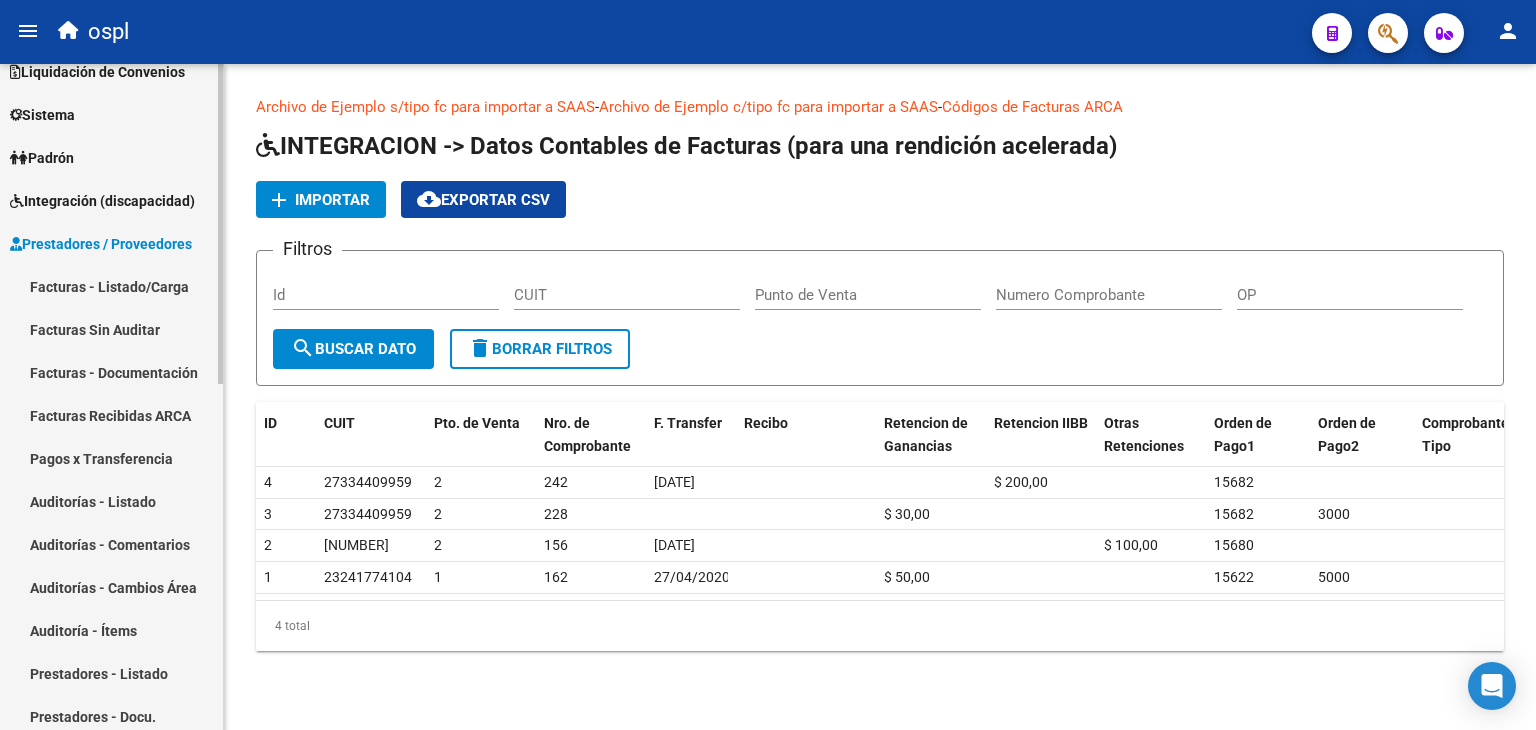 click on "Facturas - Listado/Carga" at bounding box center (111, 286) 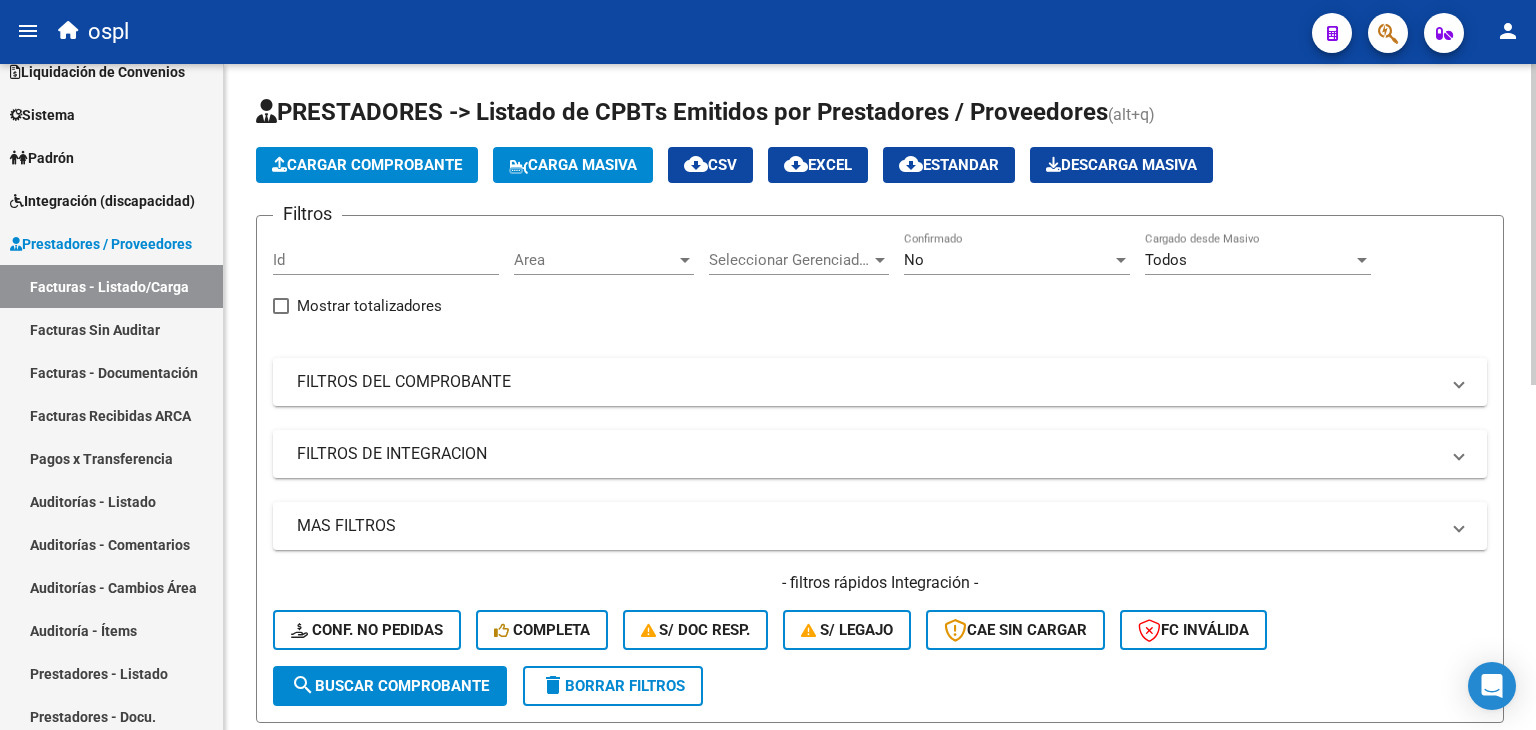 click on "No Confirmado" 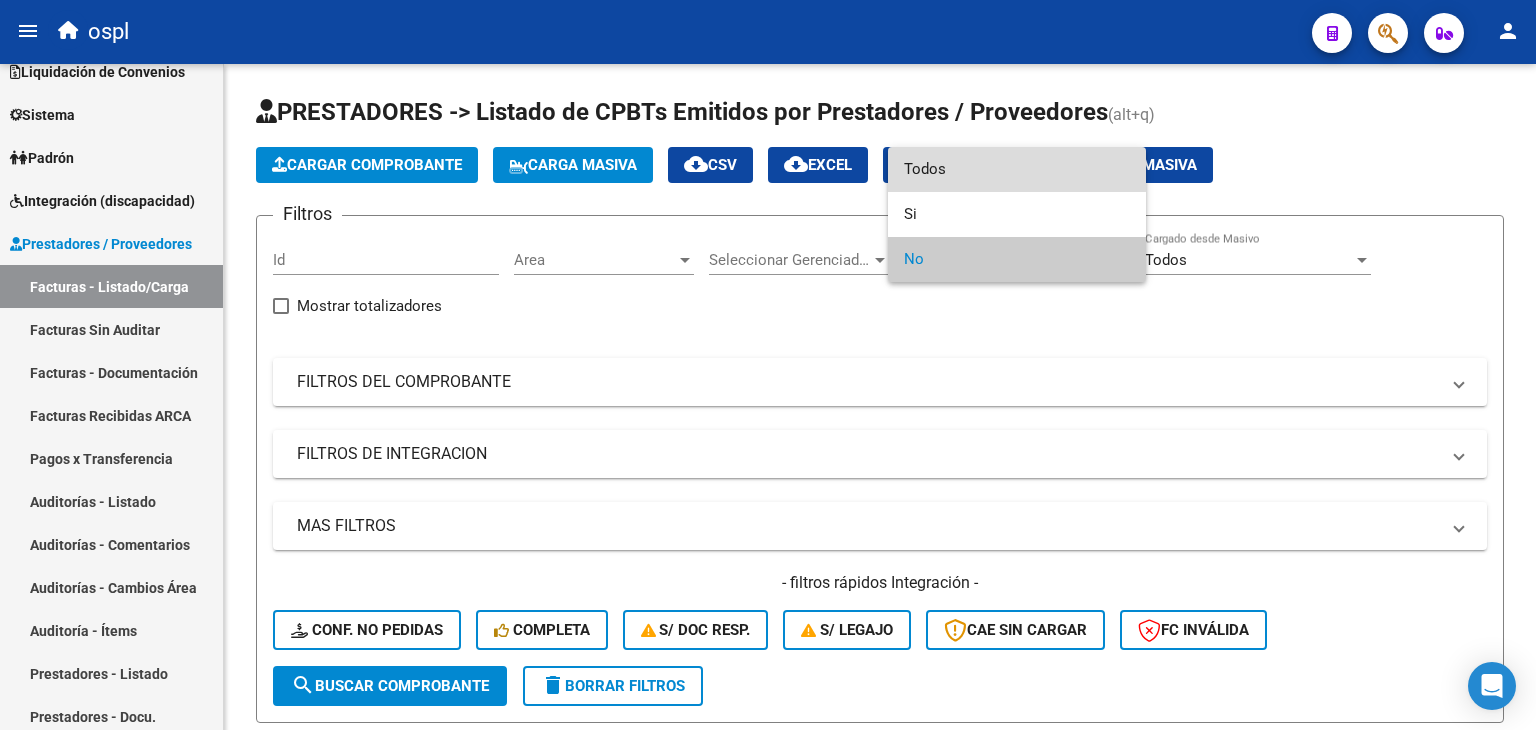 click on "Todos" at bounding box center [1017, 169] 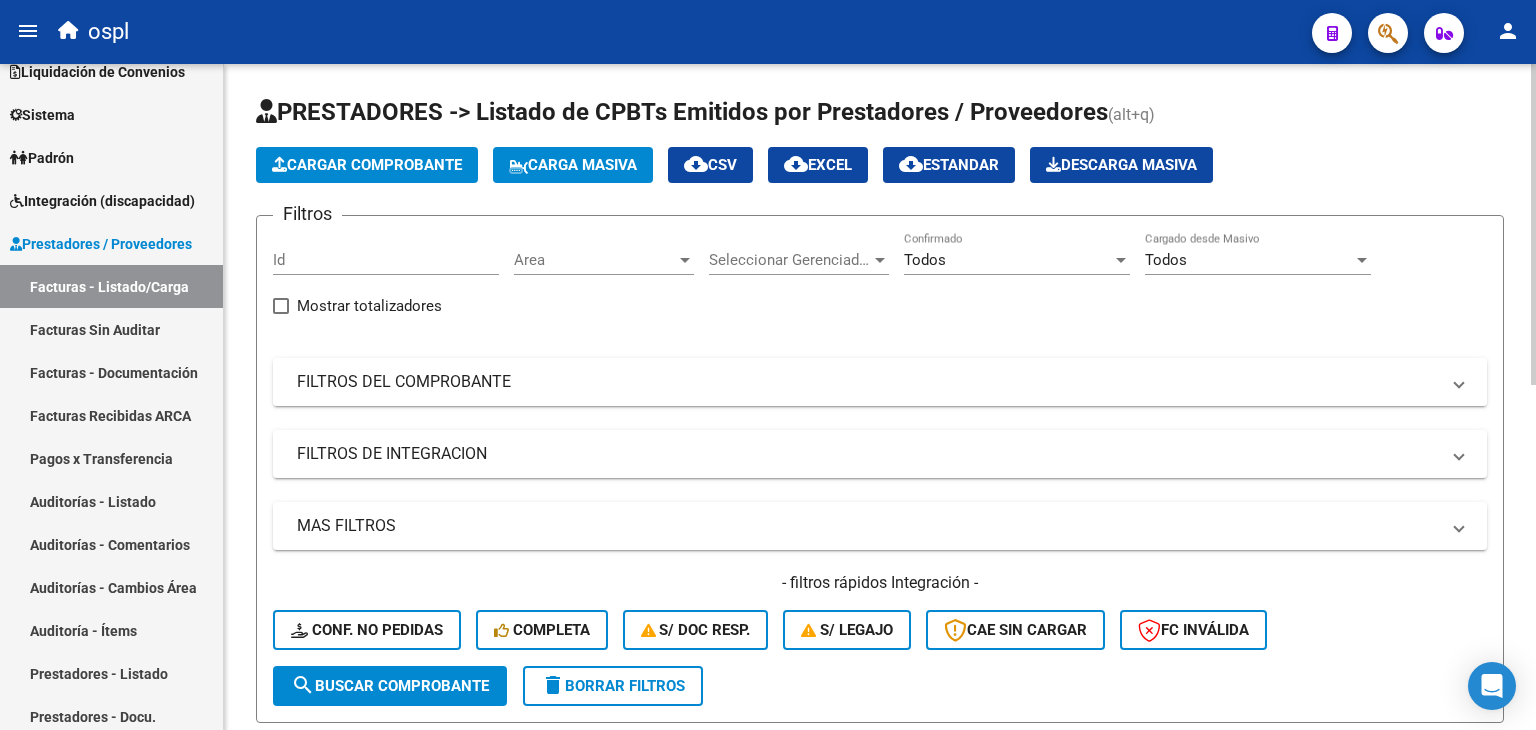 click on "FILTROS DEL COMPROBANTE" at bounding box center [868, 382] 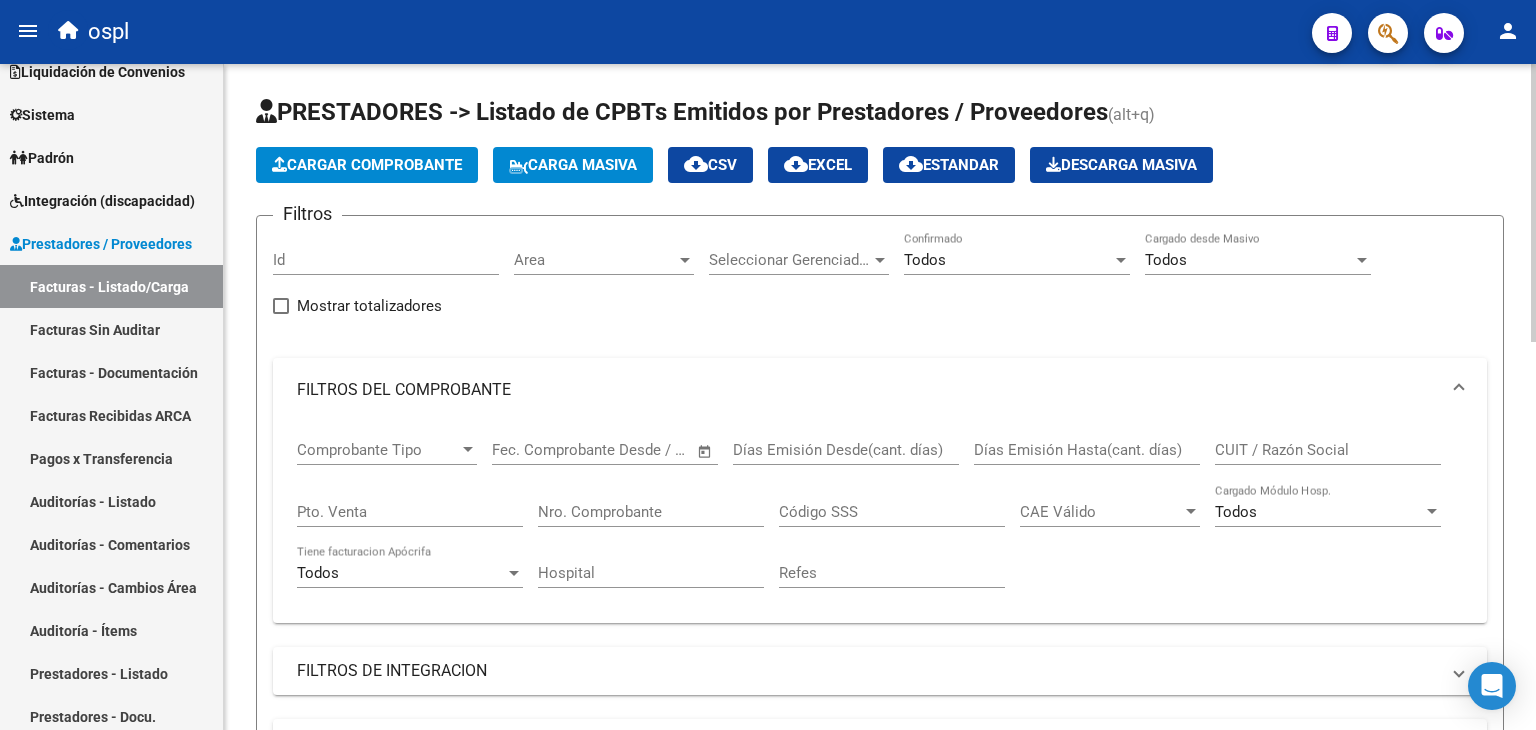click on "CUIT / Razón Social" 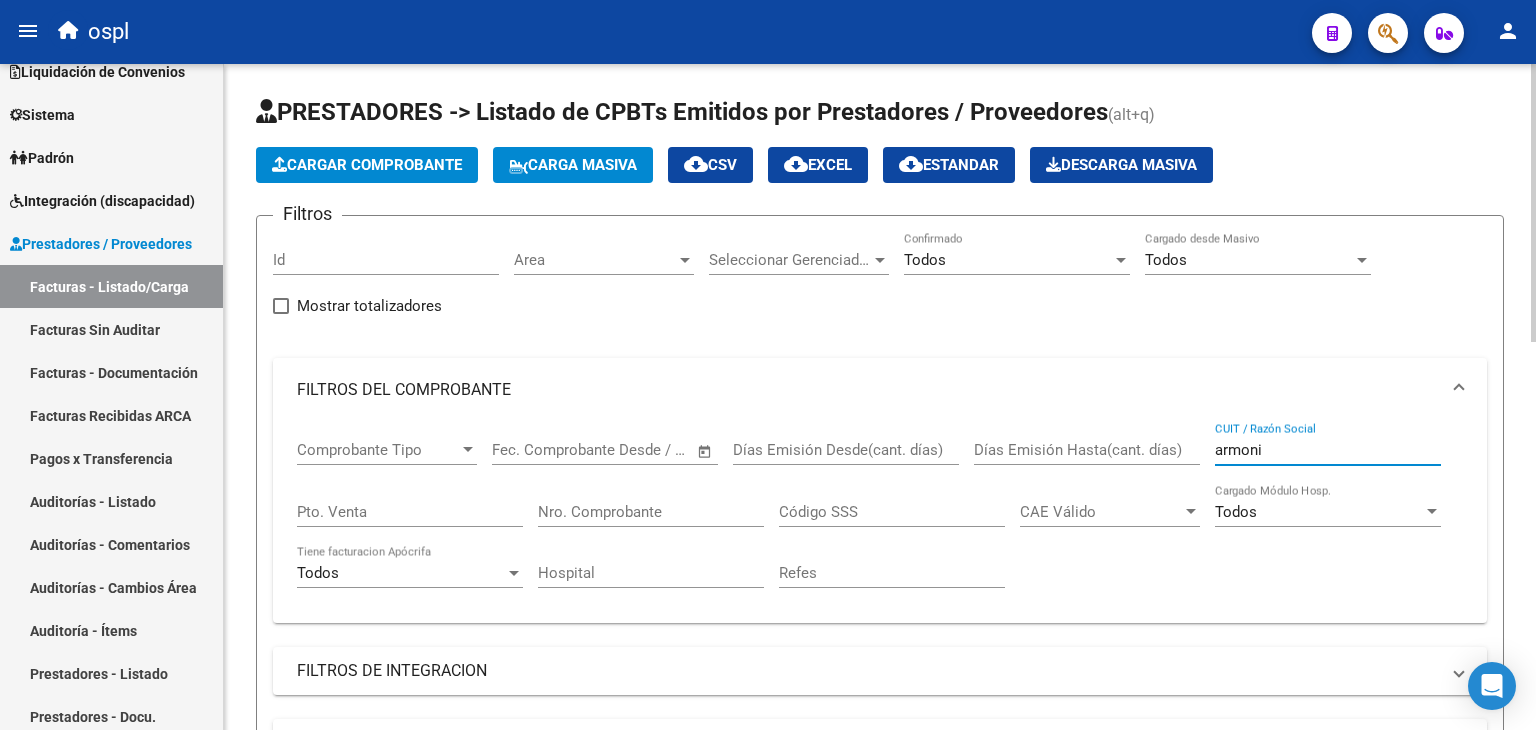 type on "armonia" 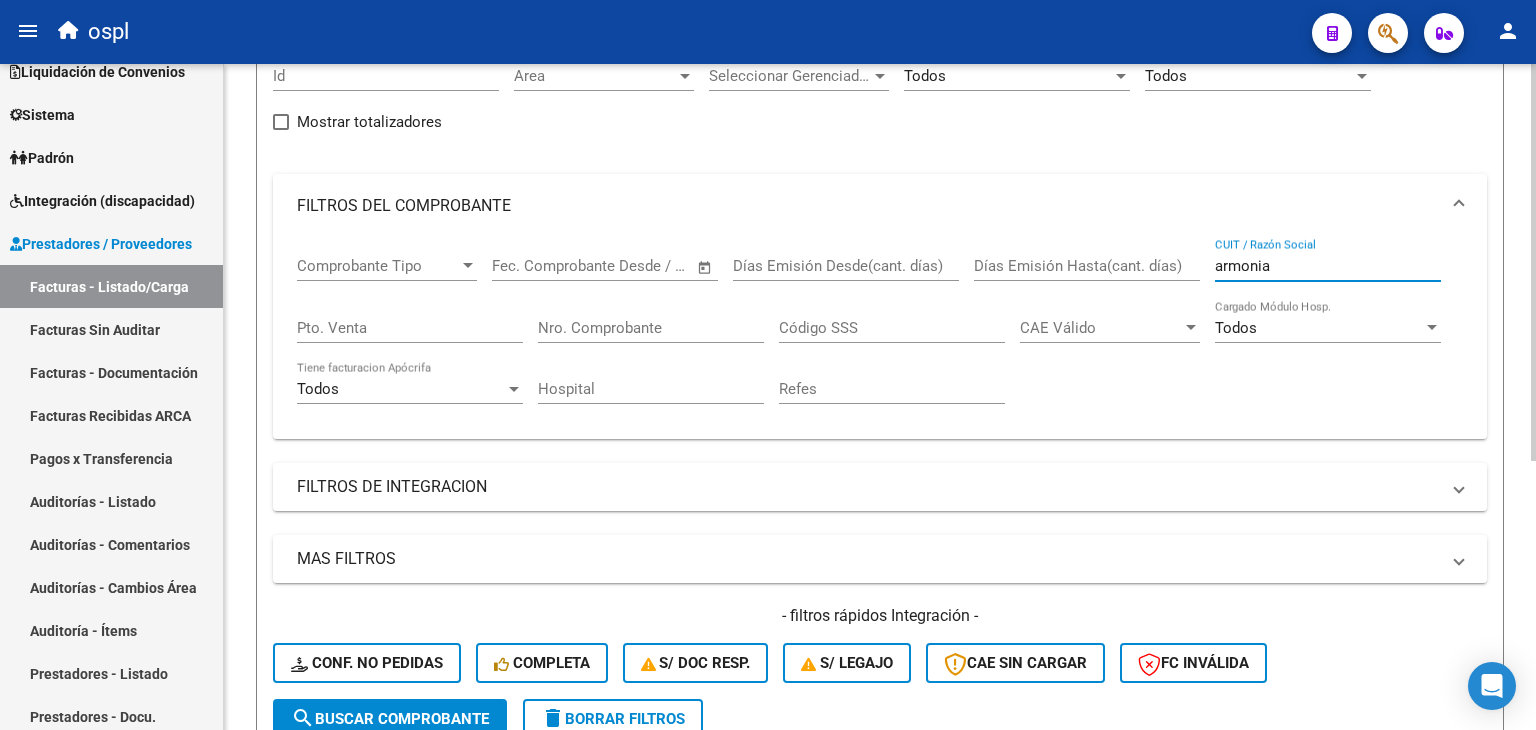 scroll, scrollTop: 164, scrollLeft: 0, axis: vertical 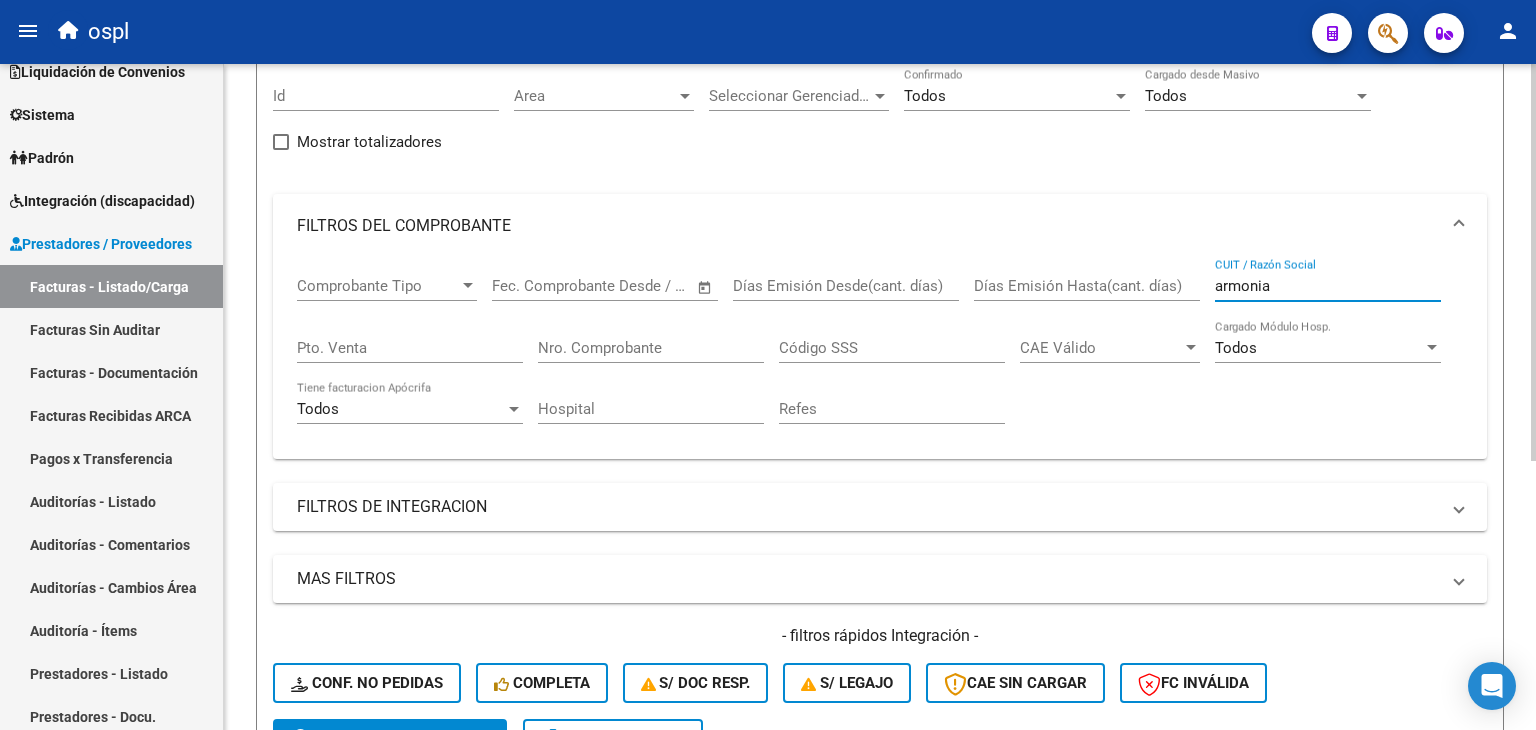 drag, startPoint x: 1374, startPoint y: 280, endPoint x: 1016, endPoint y: 281, distance: 358.0014 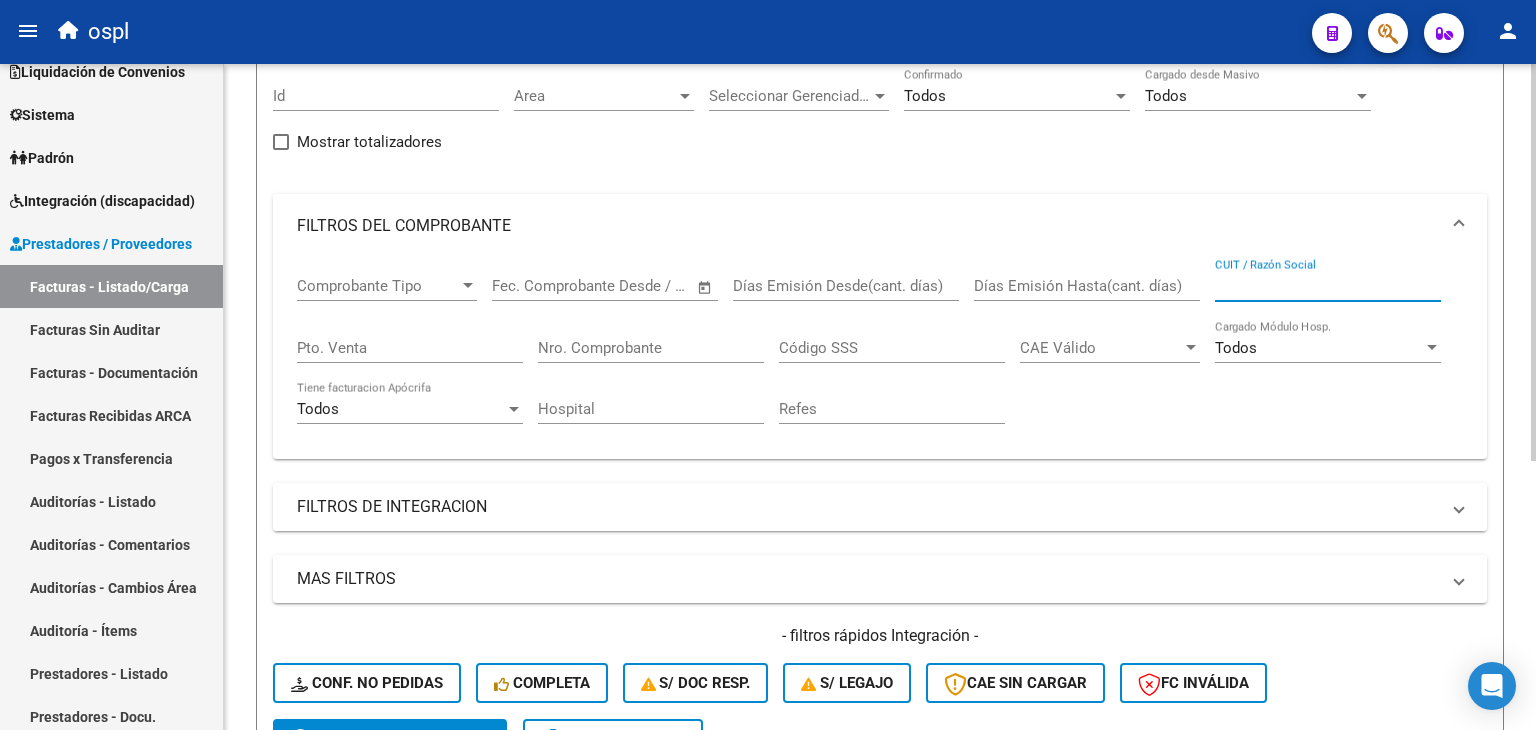 click on "FILTROS DE INTEGRACION" at bounding box center [880, 507] 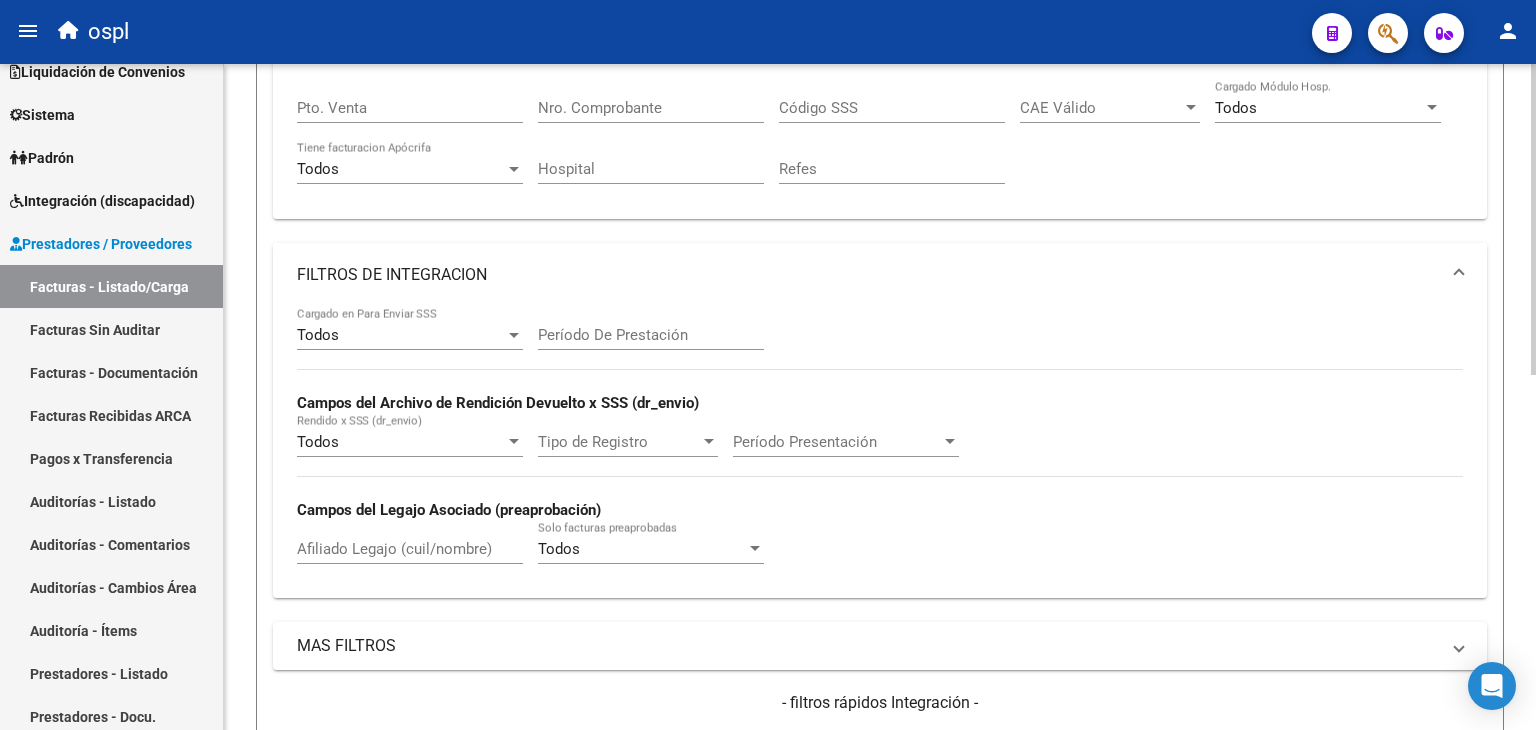 scroll, scrollTop: 404, scrollLeft: 0, axis: vertical 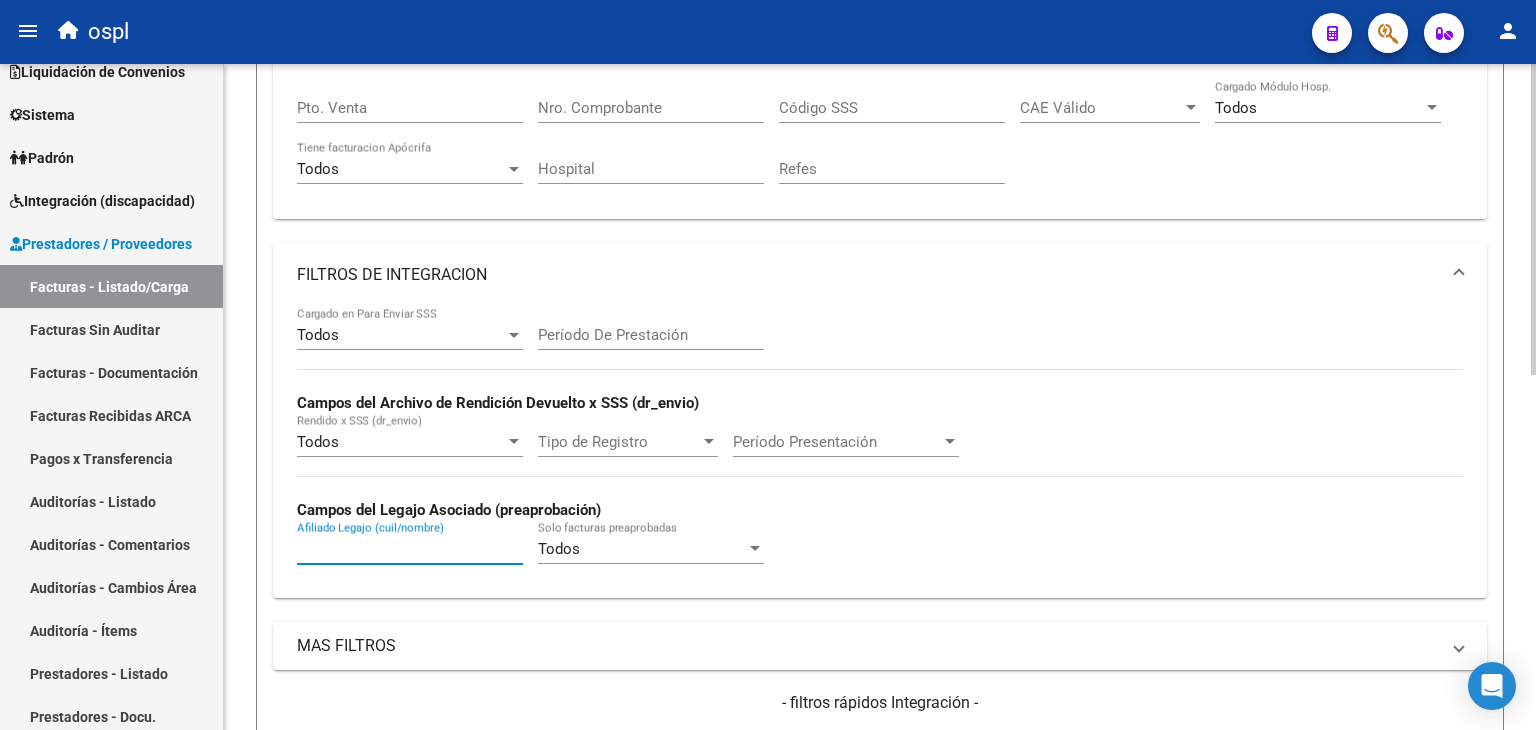 click on "Afiliado Legajo (cuil/nombre)" at bounding box center (410, 549) 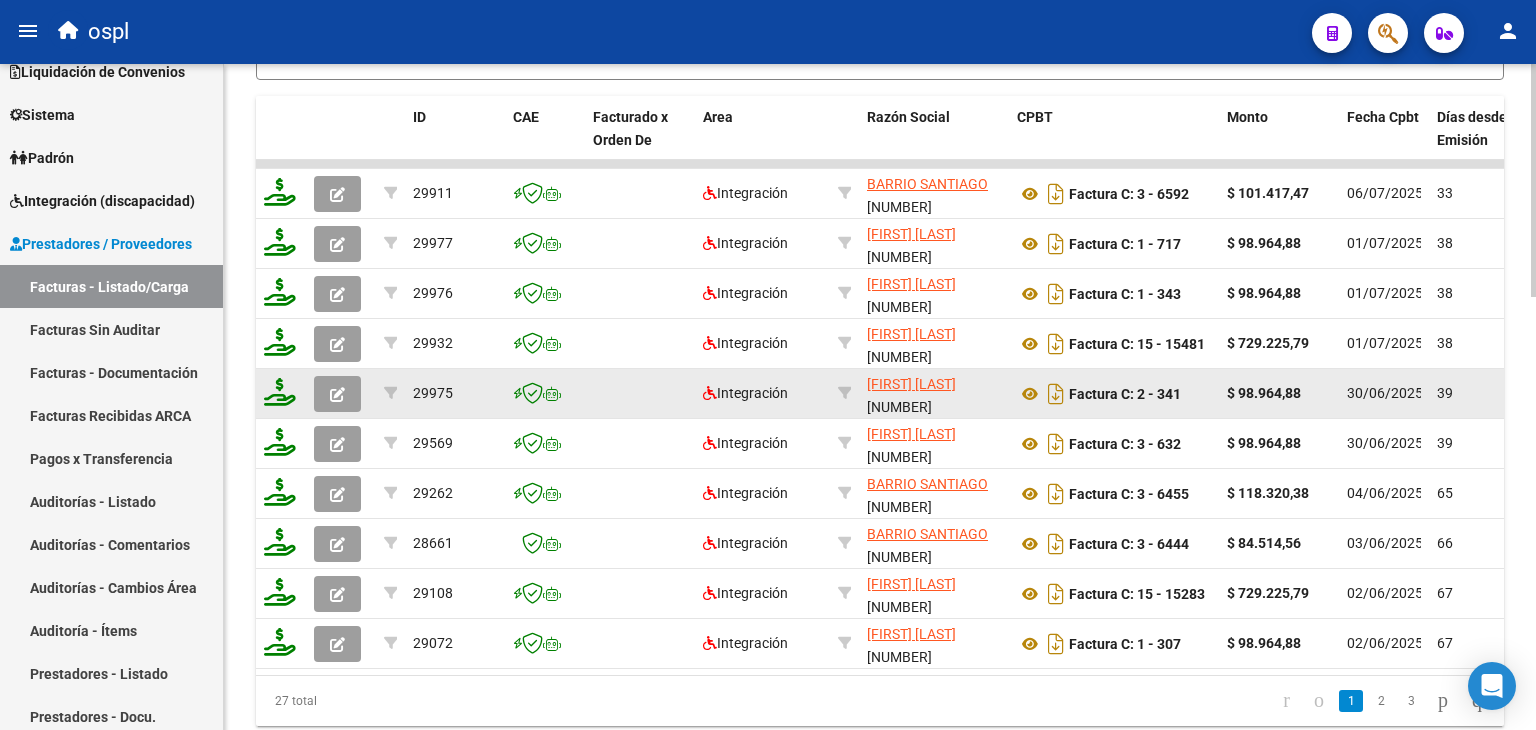 scroll, scrollTop: 1171, scrollLeft: 0, axis: vertical 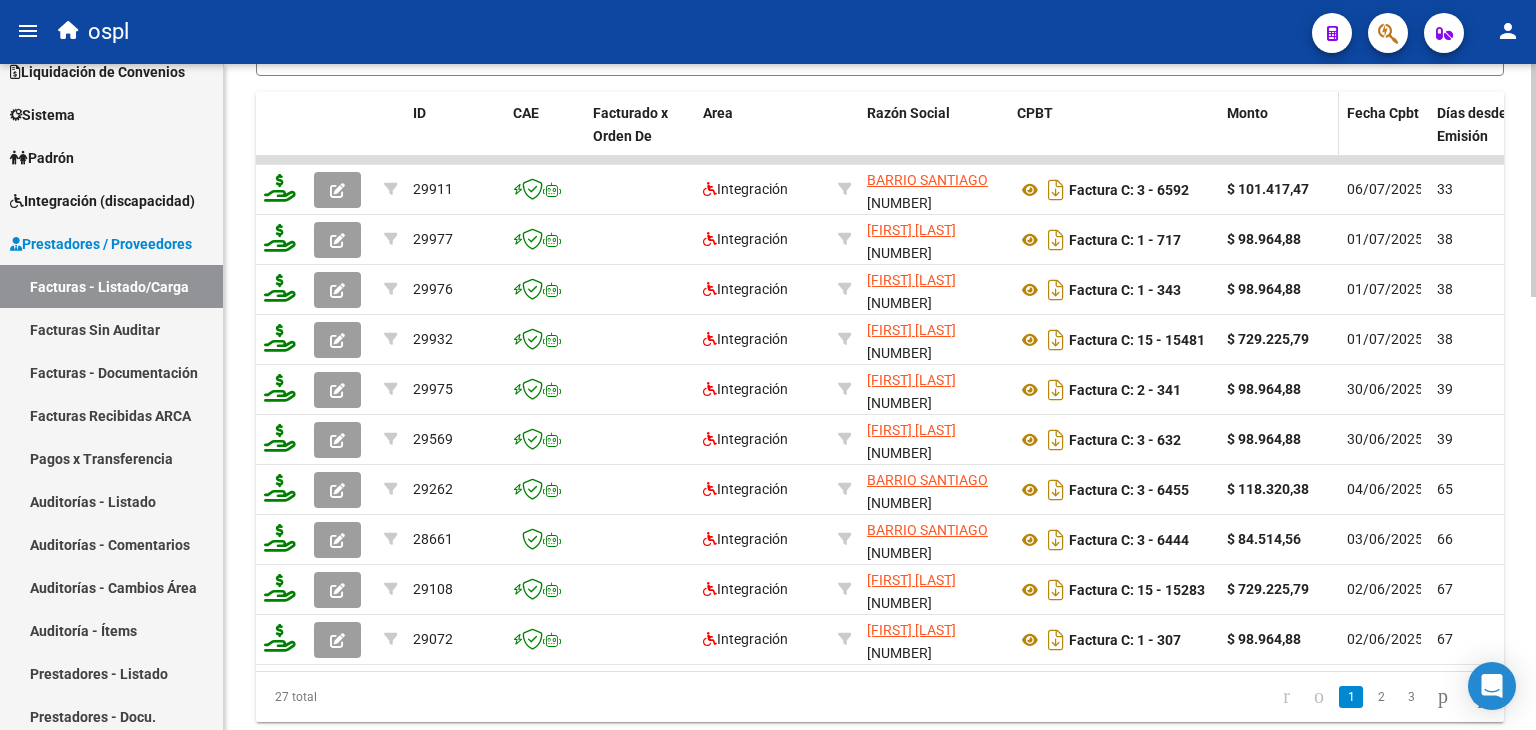type on "bueno" 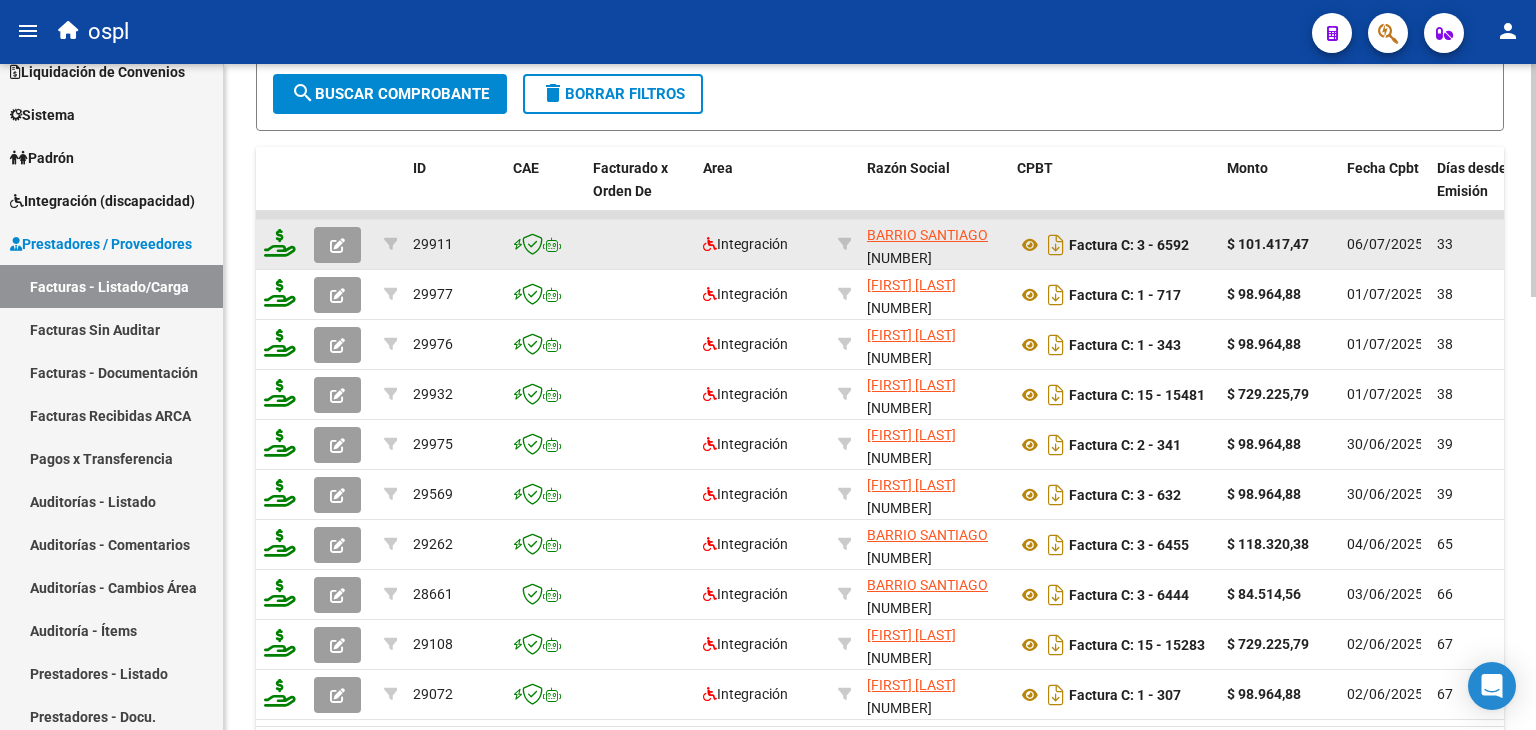scroll, scrollTop: 1116, scrollLeft: 0, axis: vertical 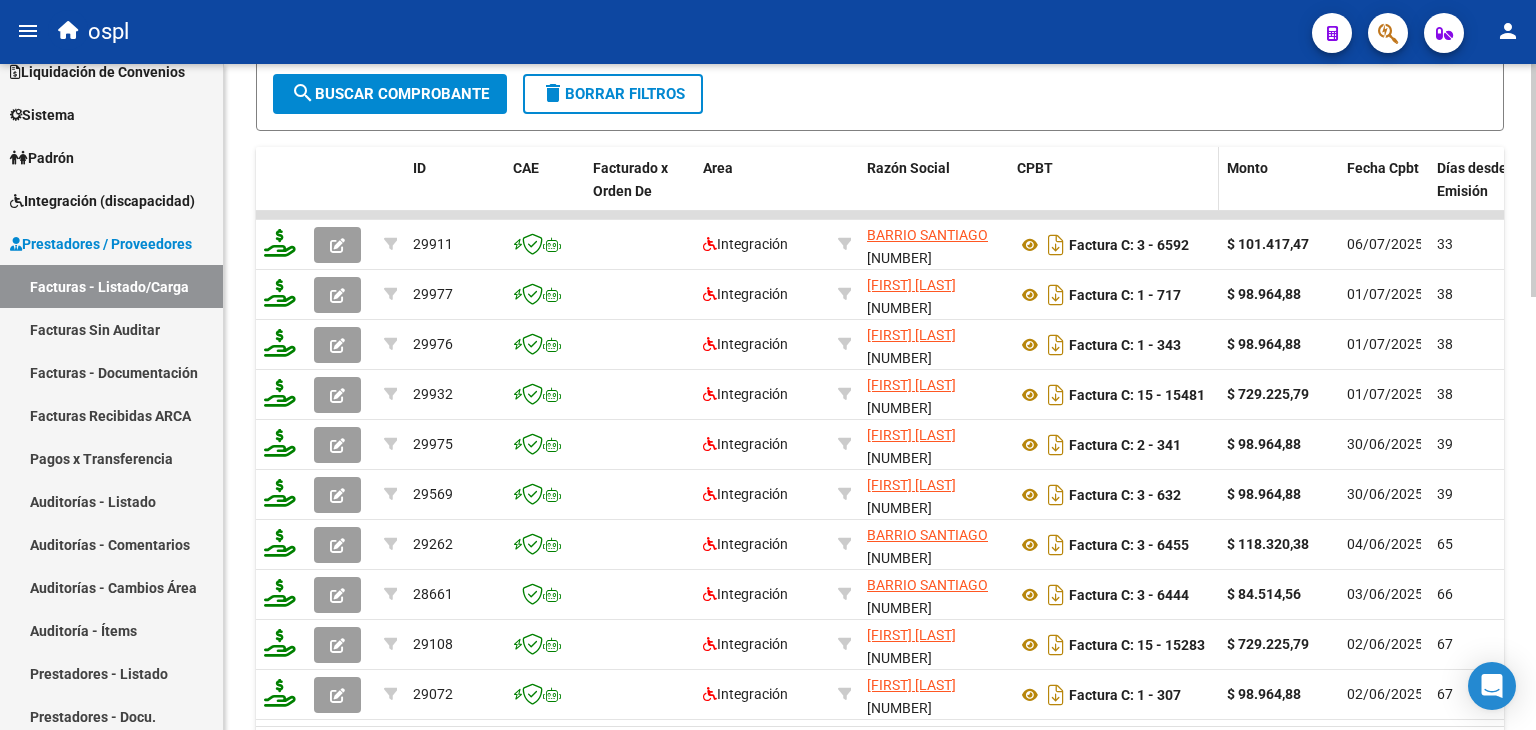 click on "CPBT" 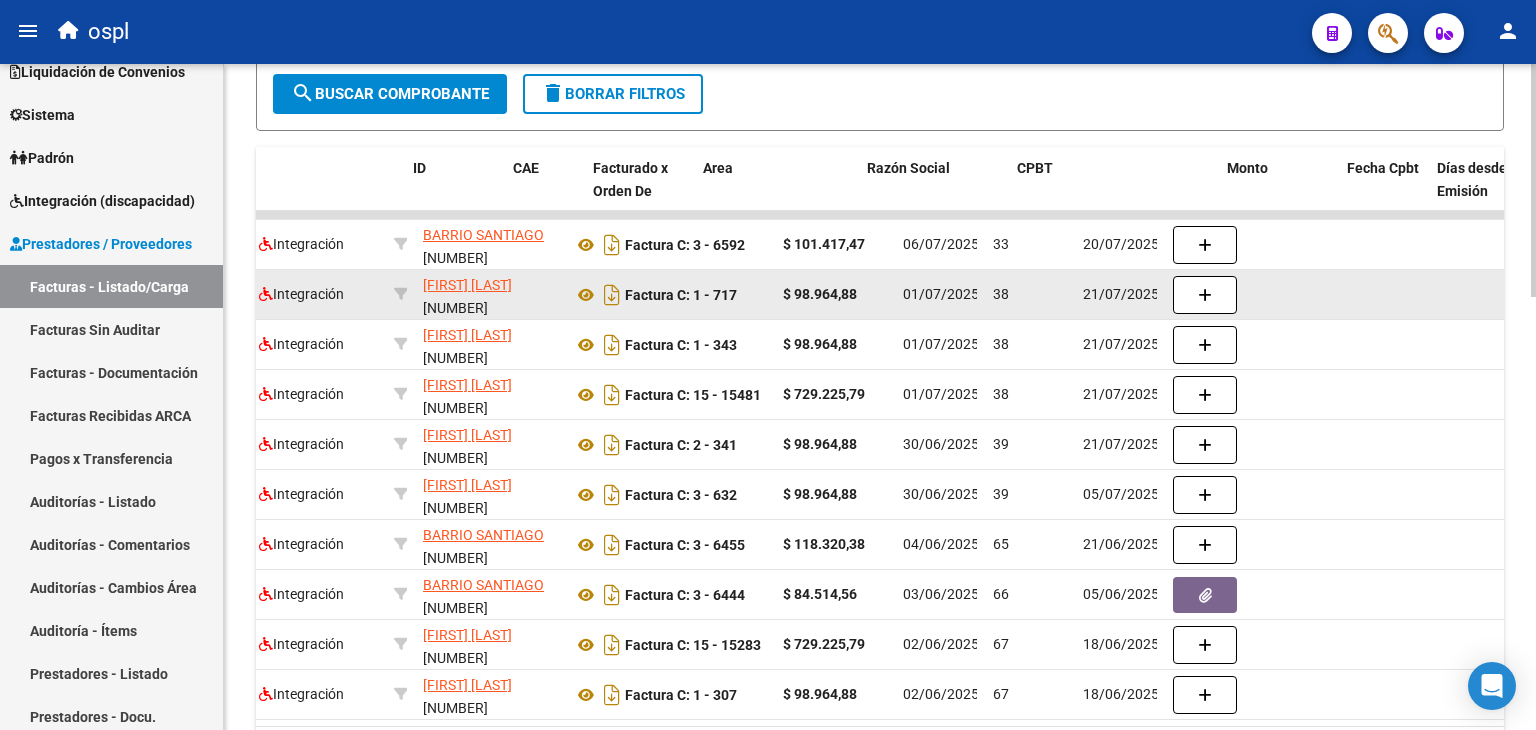 scroll, scrollTop: 0, scrollLeft: 0, axis: both 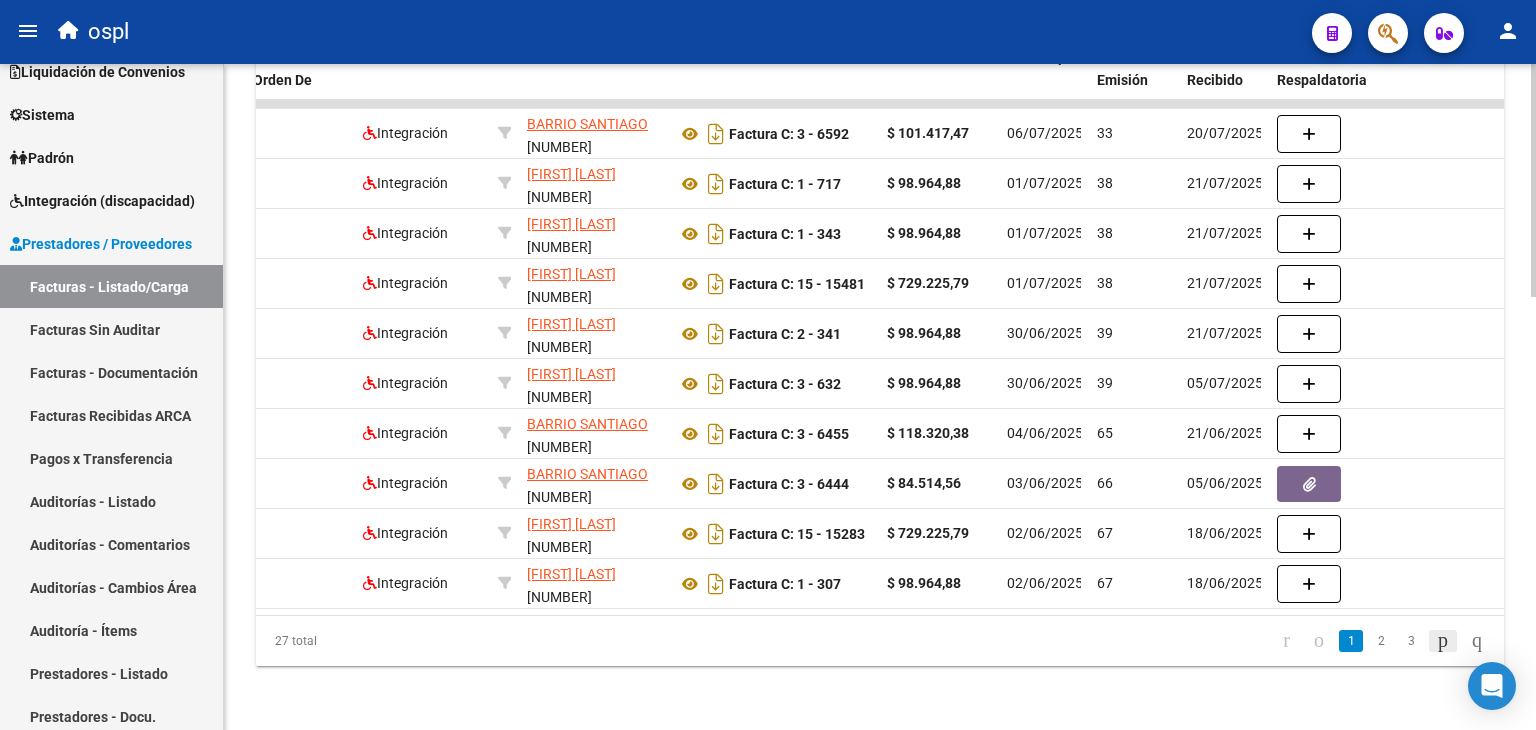 click 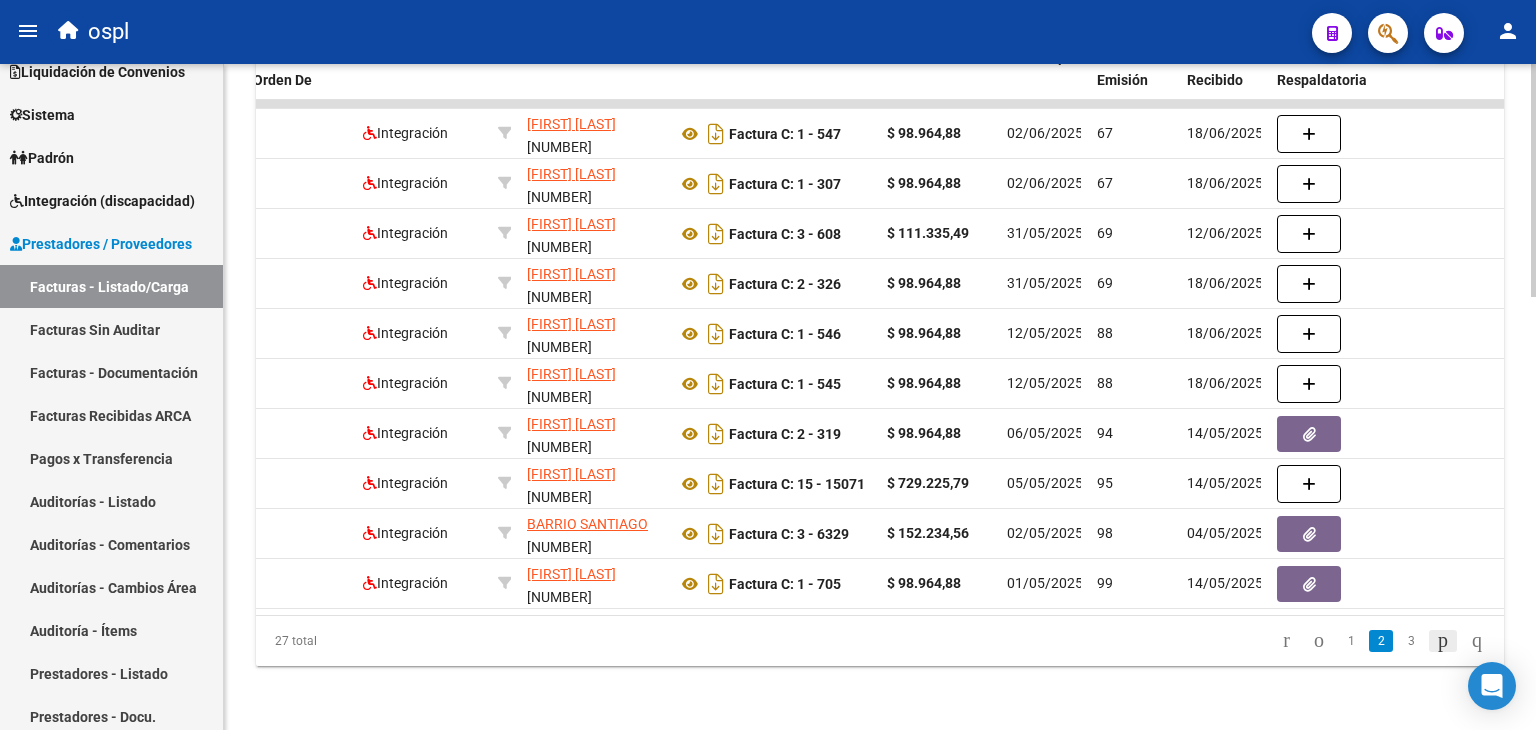 click 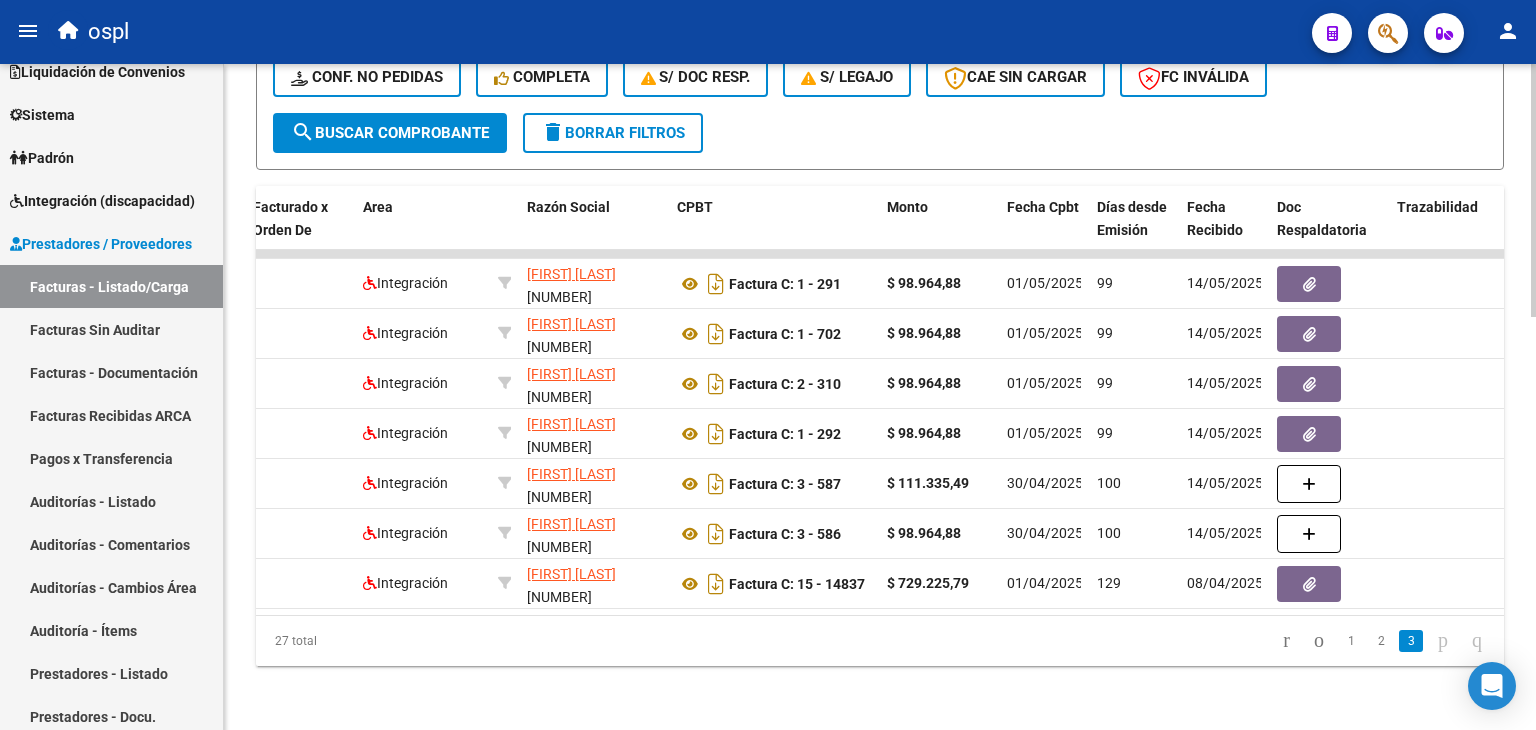 scroll, scrollTop: 1088, scrollLeft: 0, axis: vertical 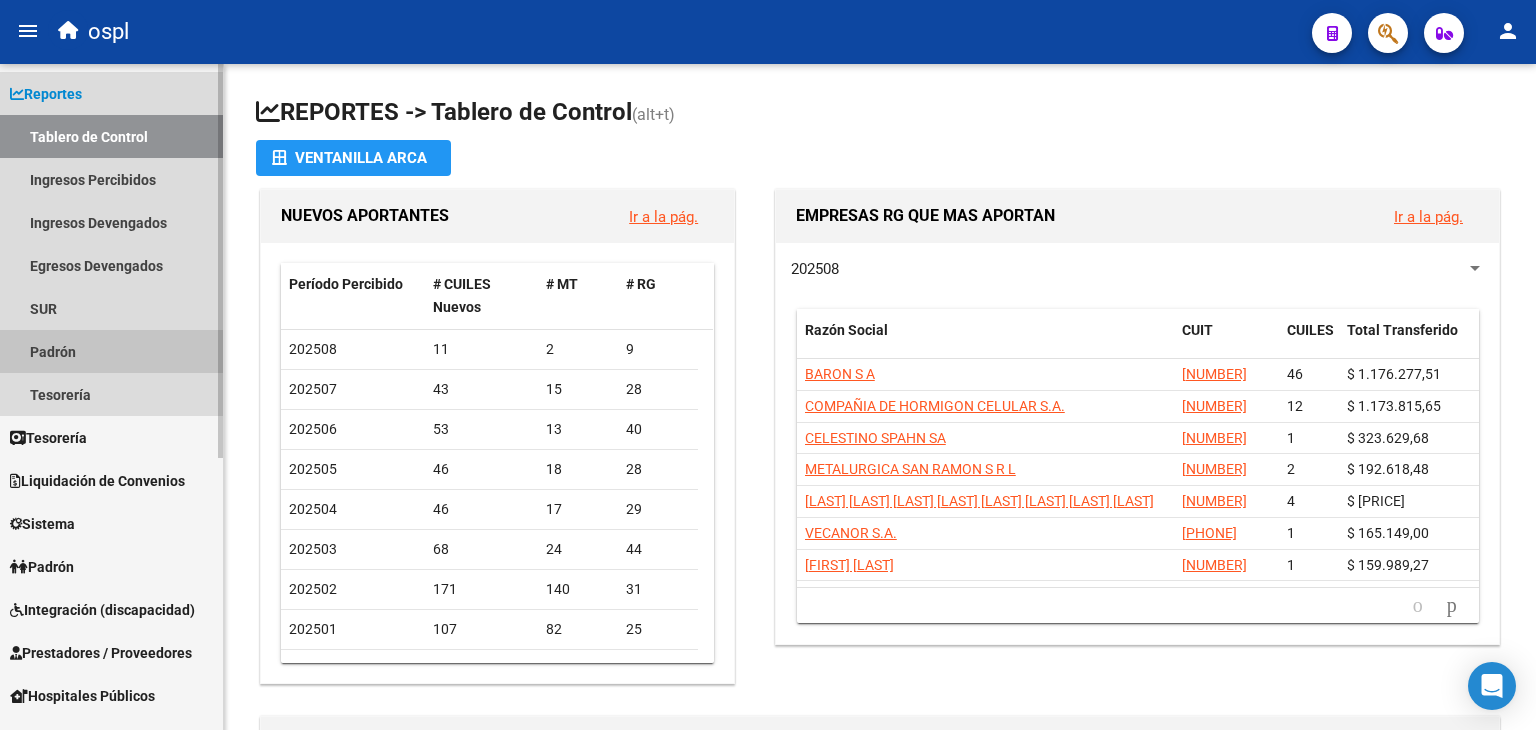 click on "Padrón" at bounding box center [111, 351] 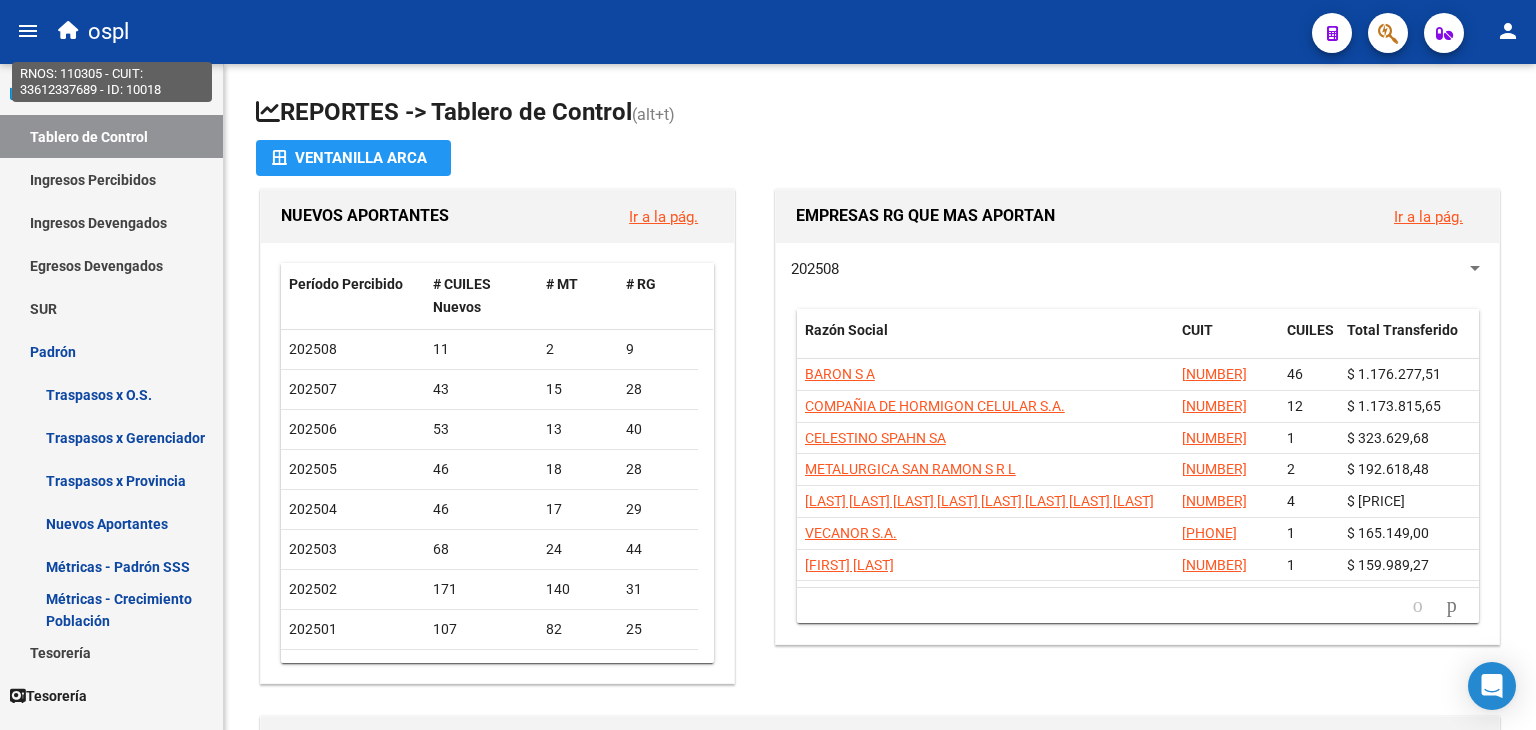 click on "ospl" 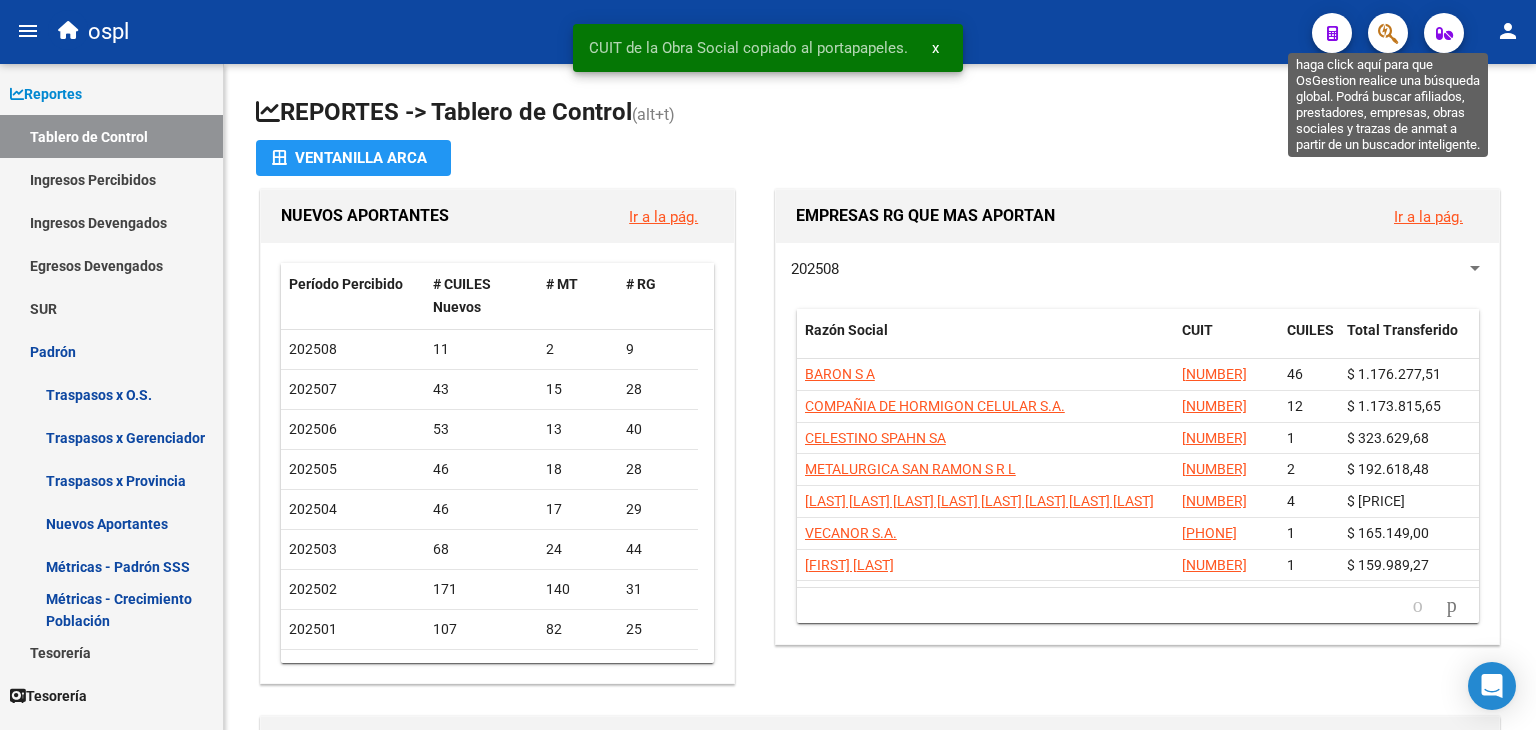 click 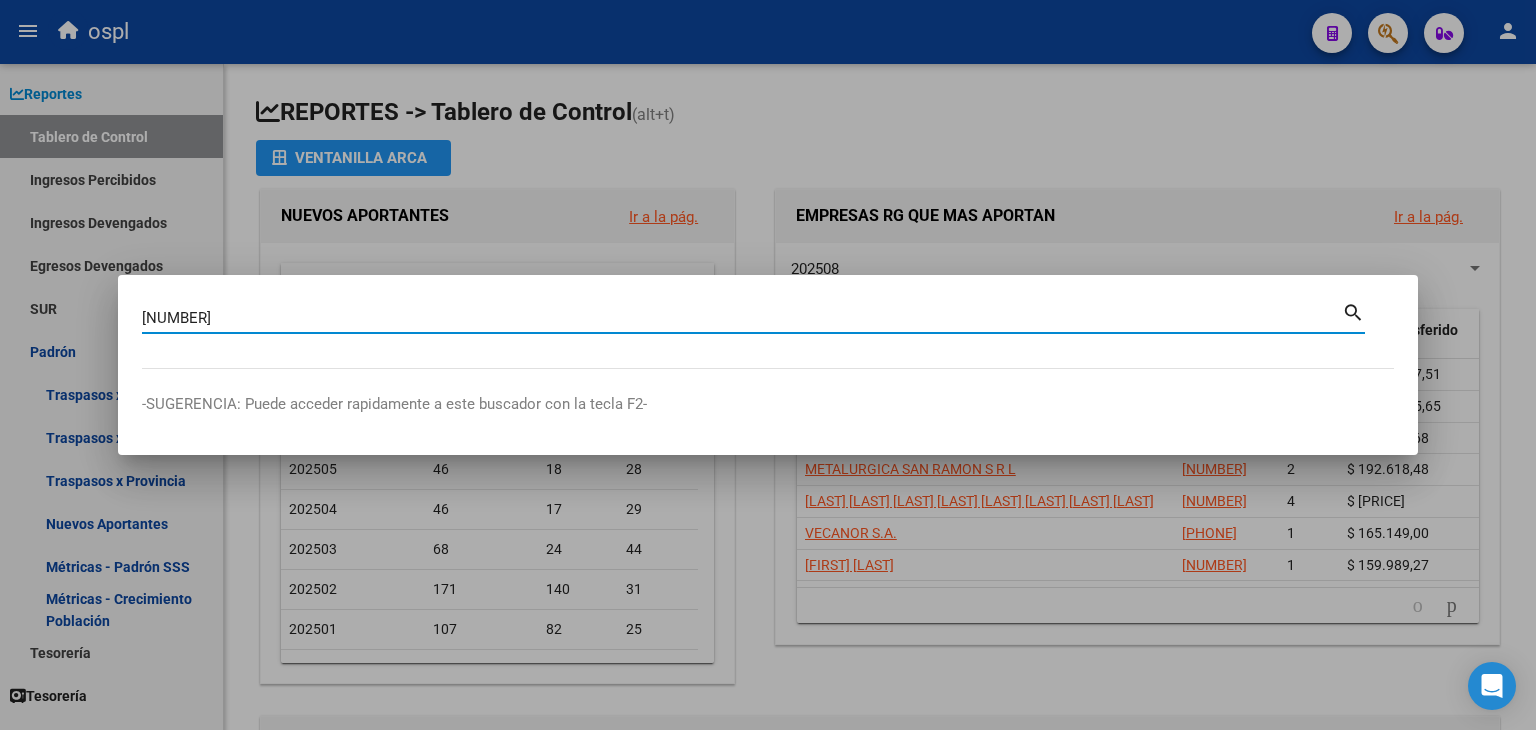 type on "[NUMBER]" 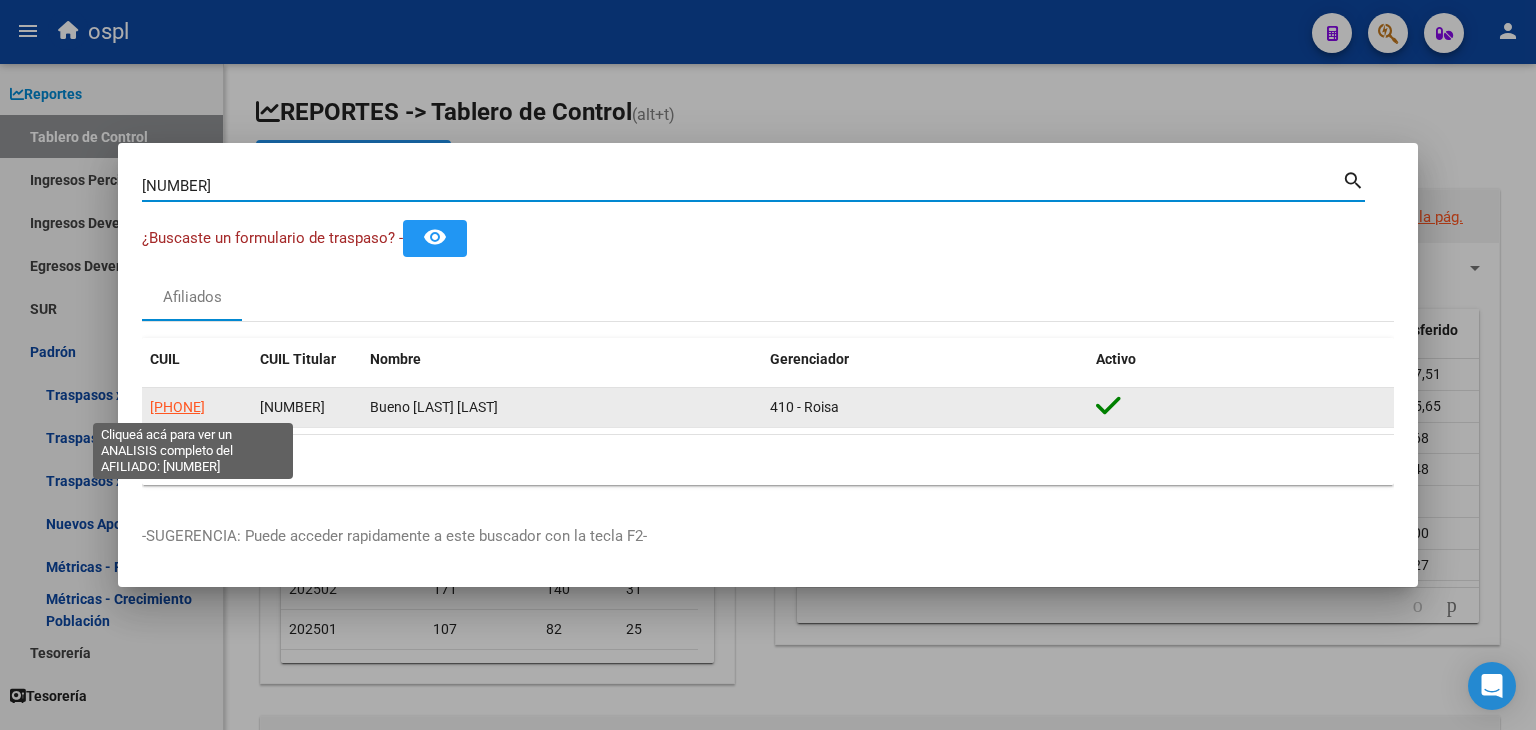 click on "[PHONE]" 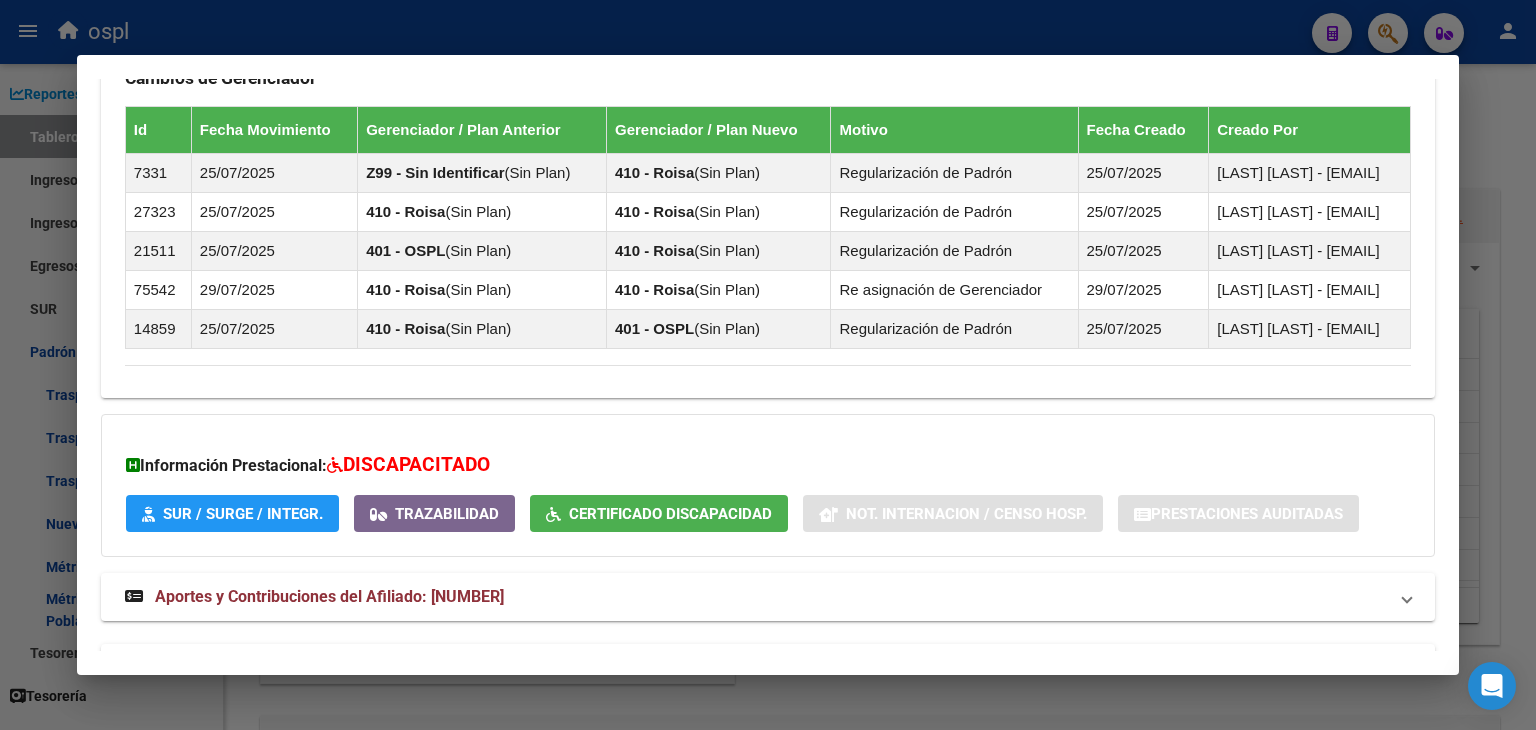 scroll, scrollTop: 1624, scrollLeft: 0, axis: vertical 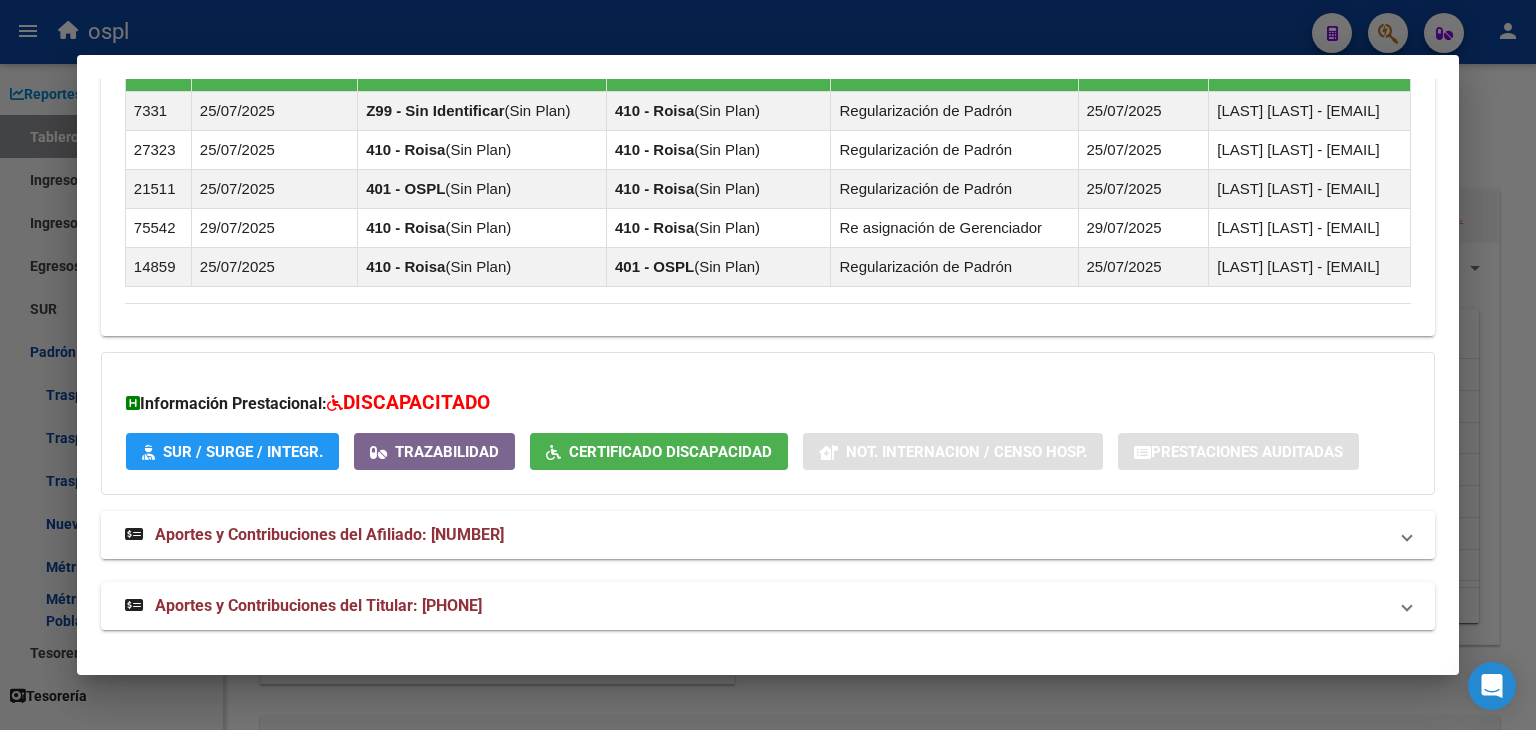 click on "SUR / SURGE / INTEGR." at bounding box center [243, 452] 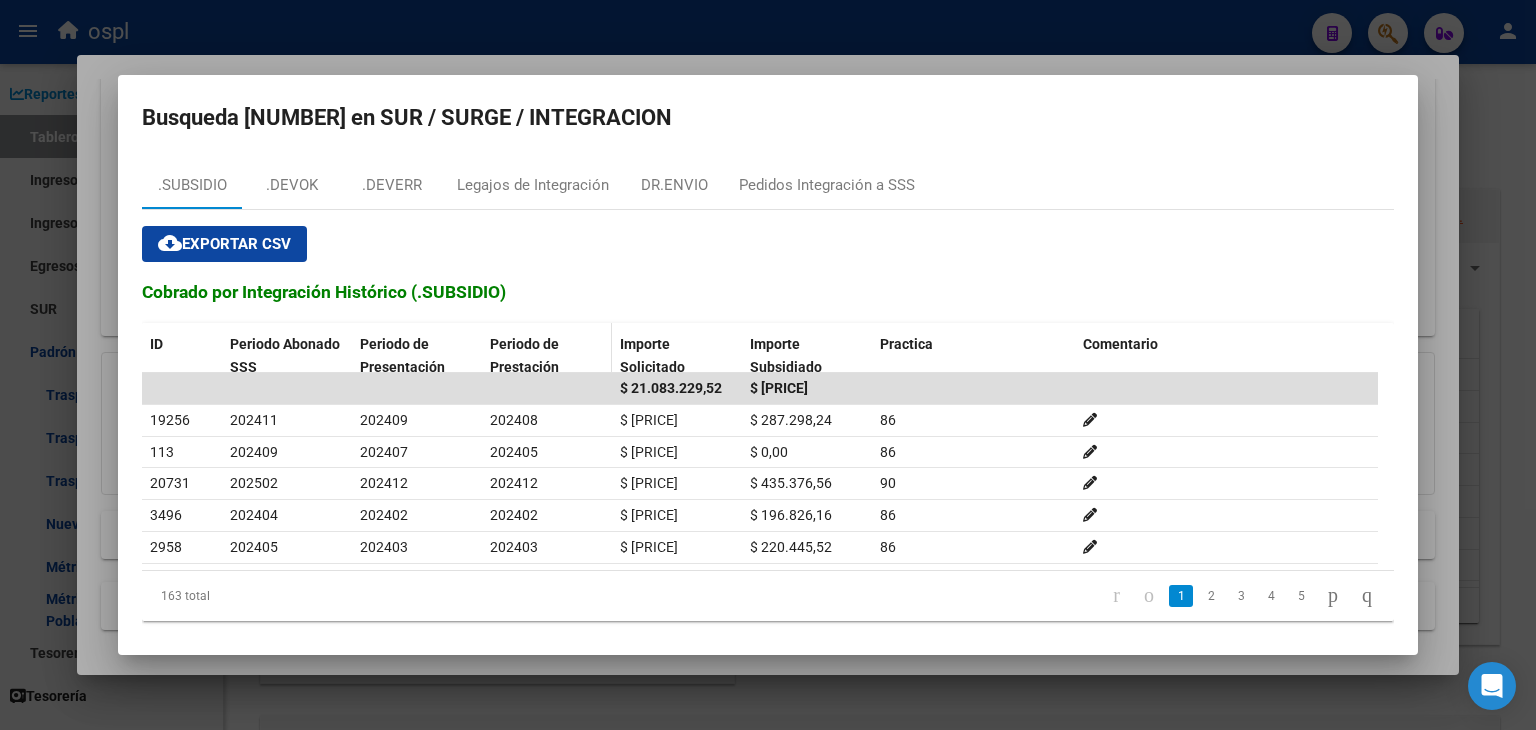 scroll, scrollTop: 12, scrollLeft: 0, axis: vertical 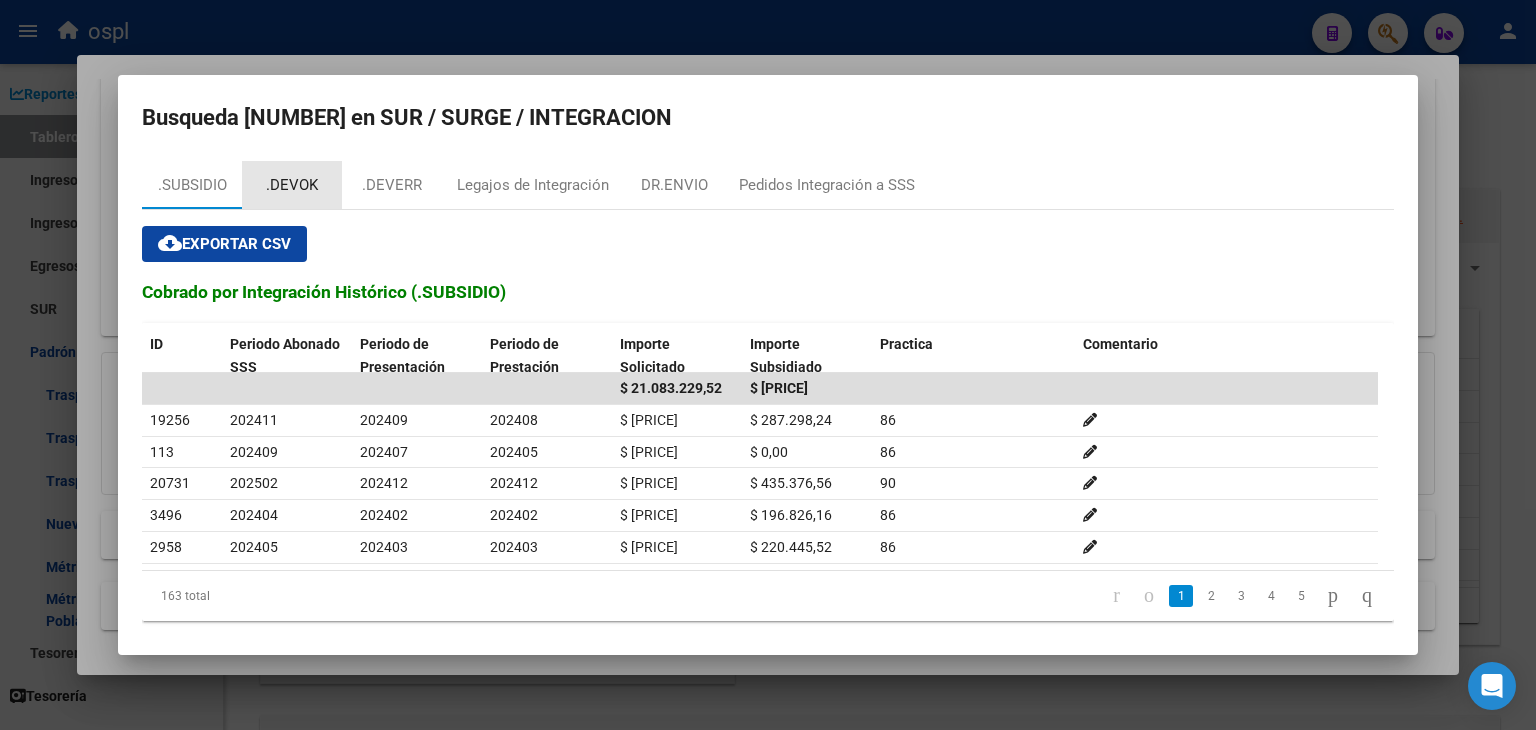 click on ".DEVOK" at bounding box center [292, 185] 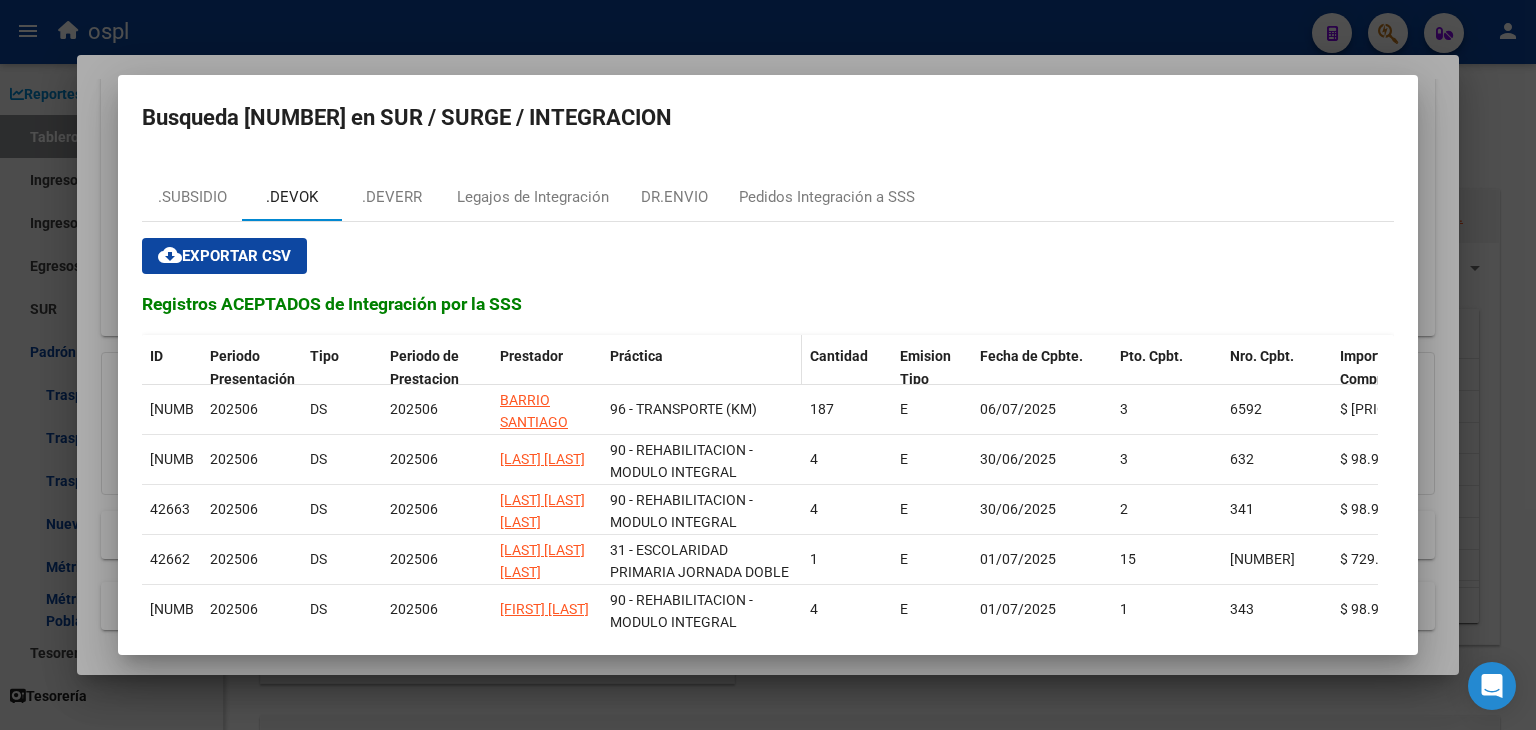scroll, scrollTop: 25, scrollLeft: 0, axis: vertical 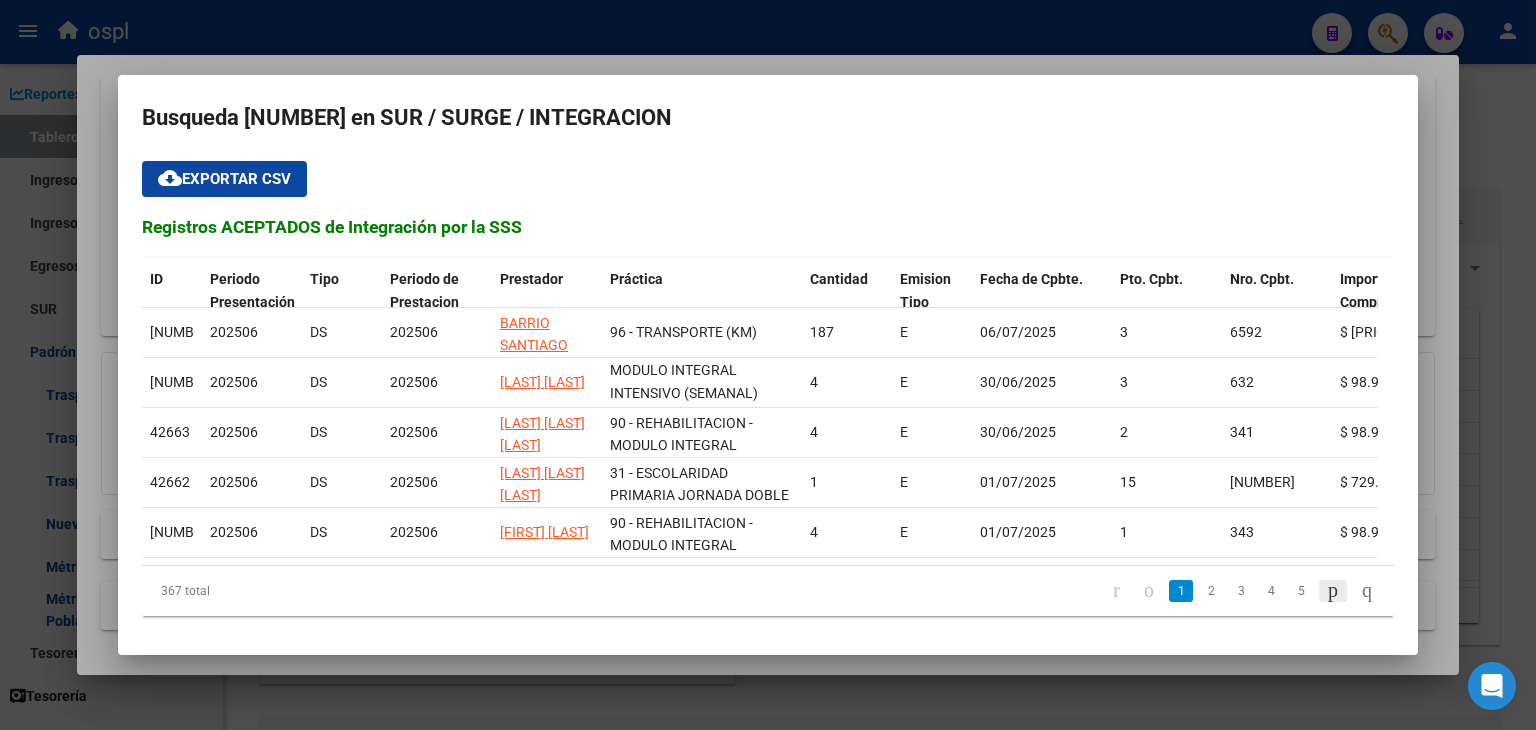 click 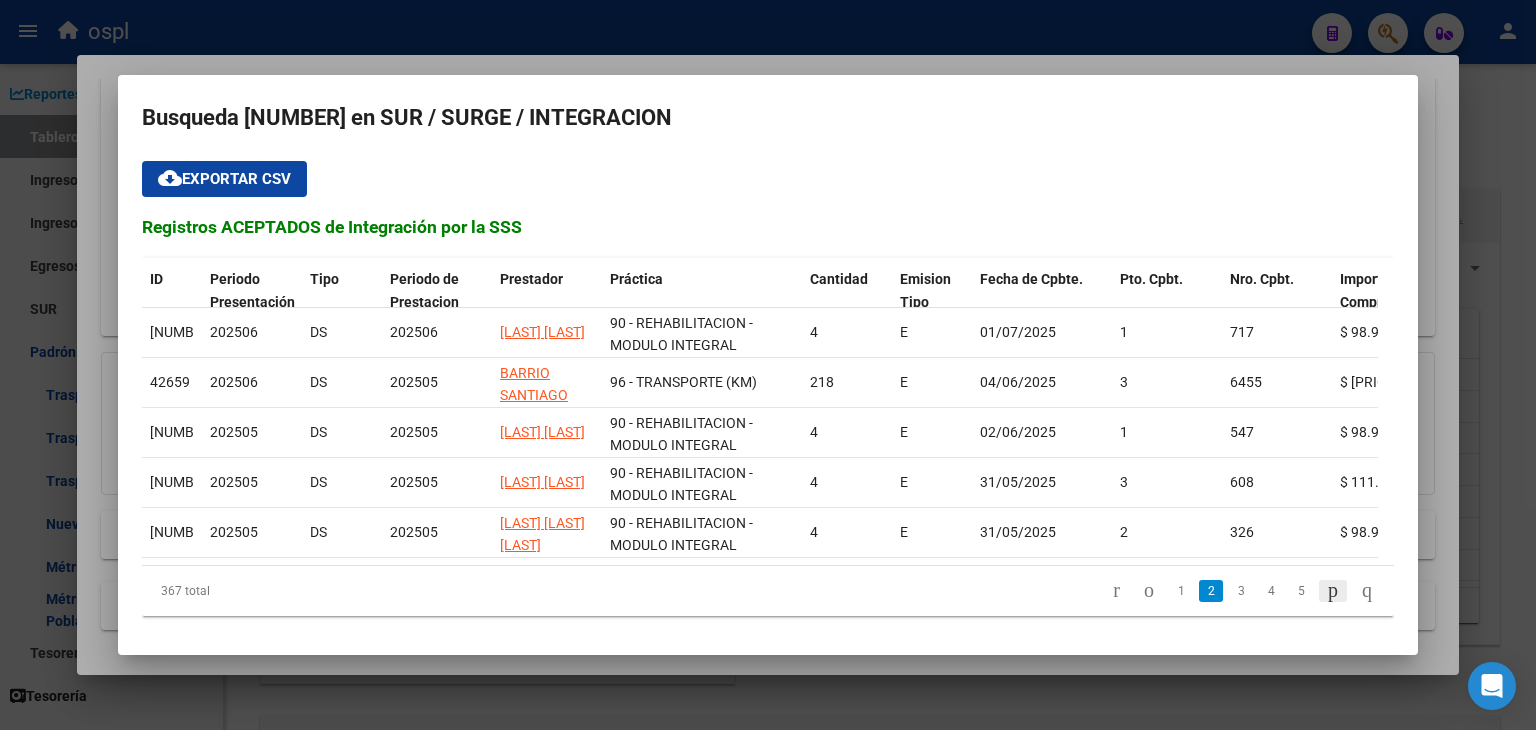 scroll, scrollTop: 0, scrollLeft: 0, axis: both 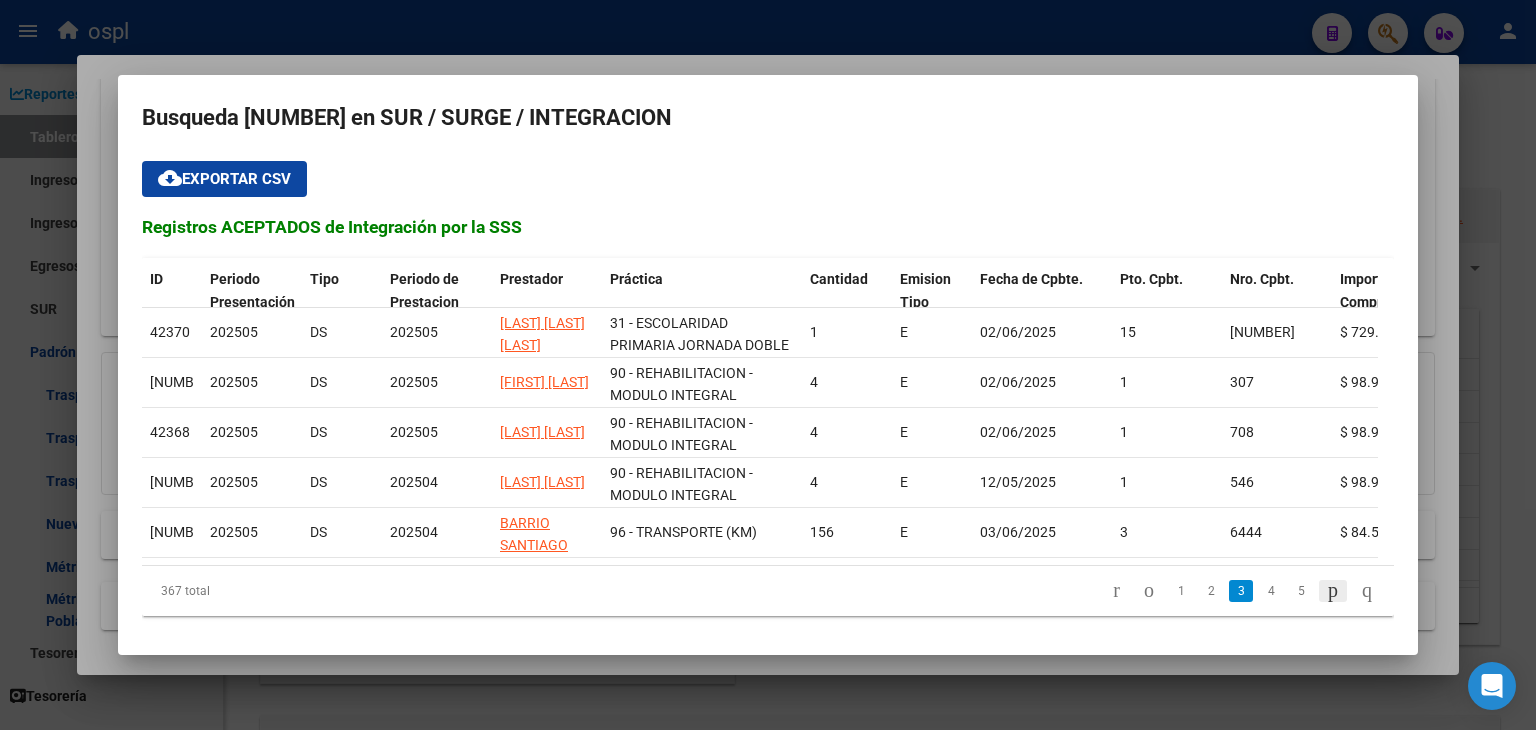 click 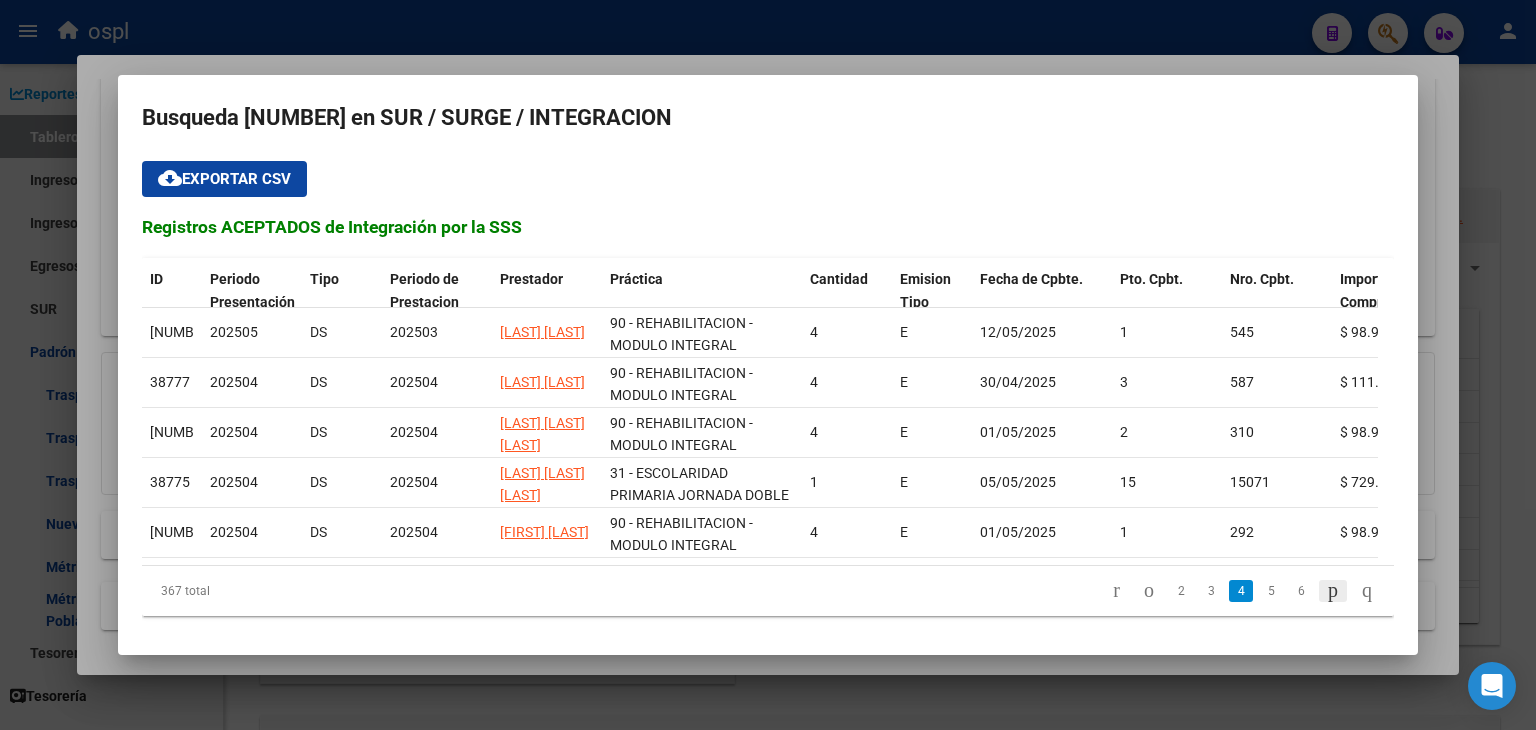 click 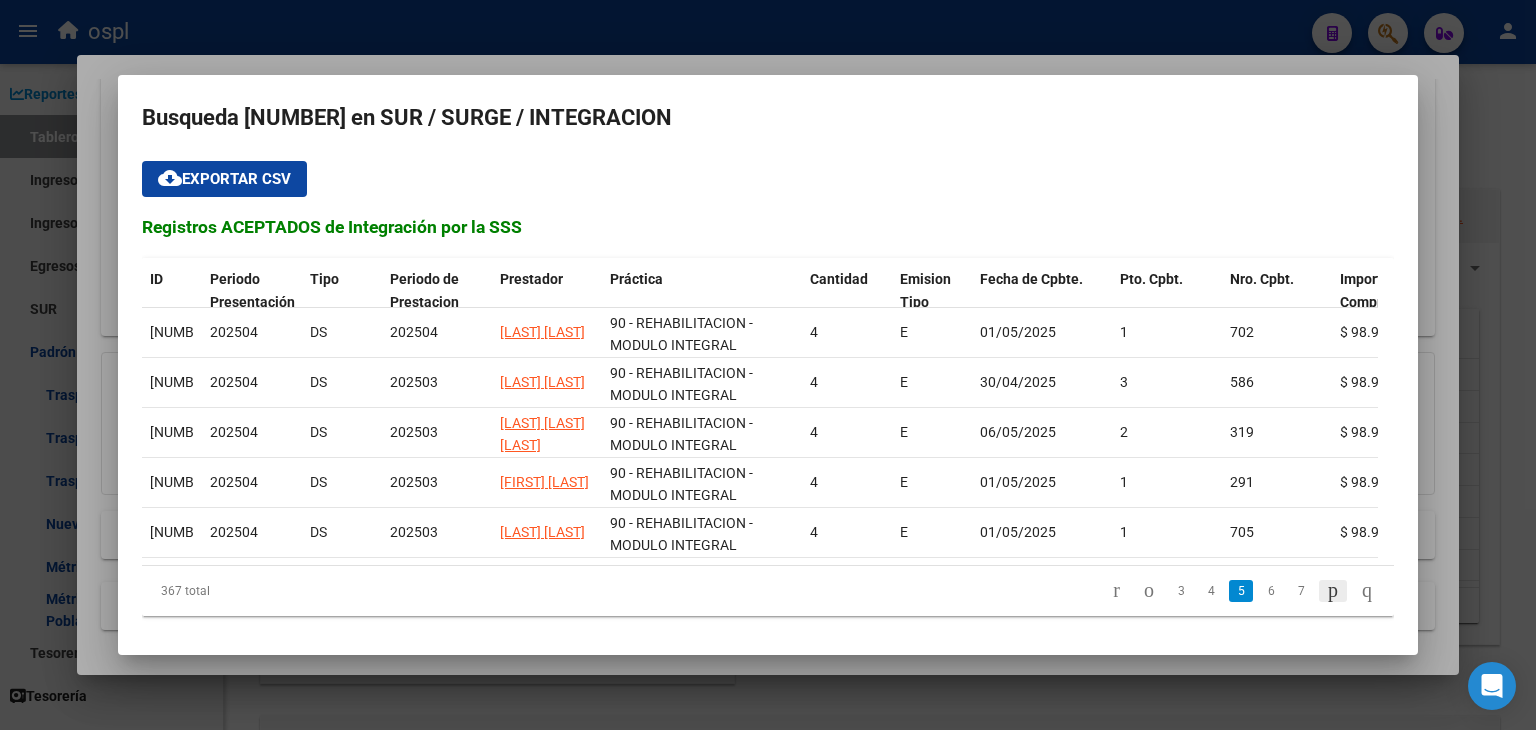 click 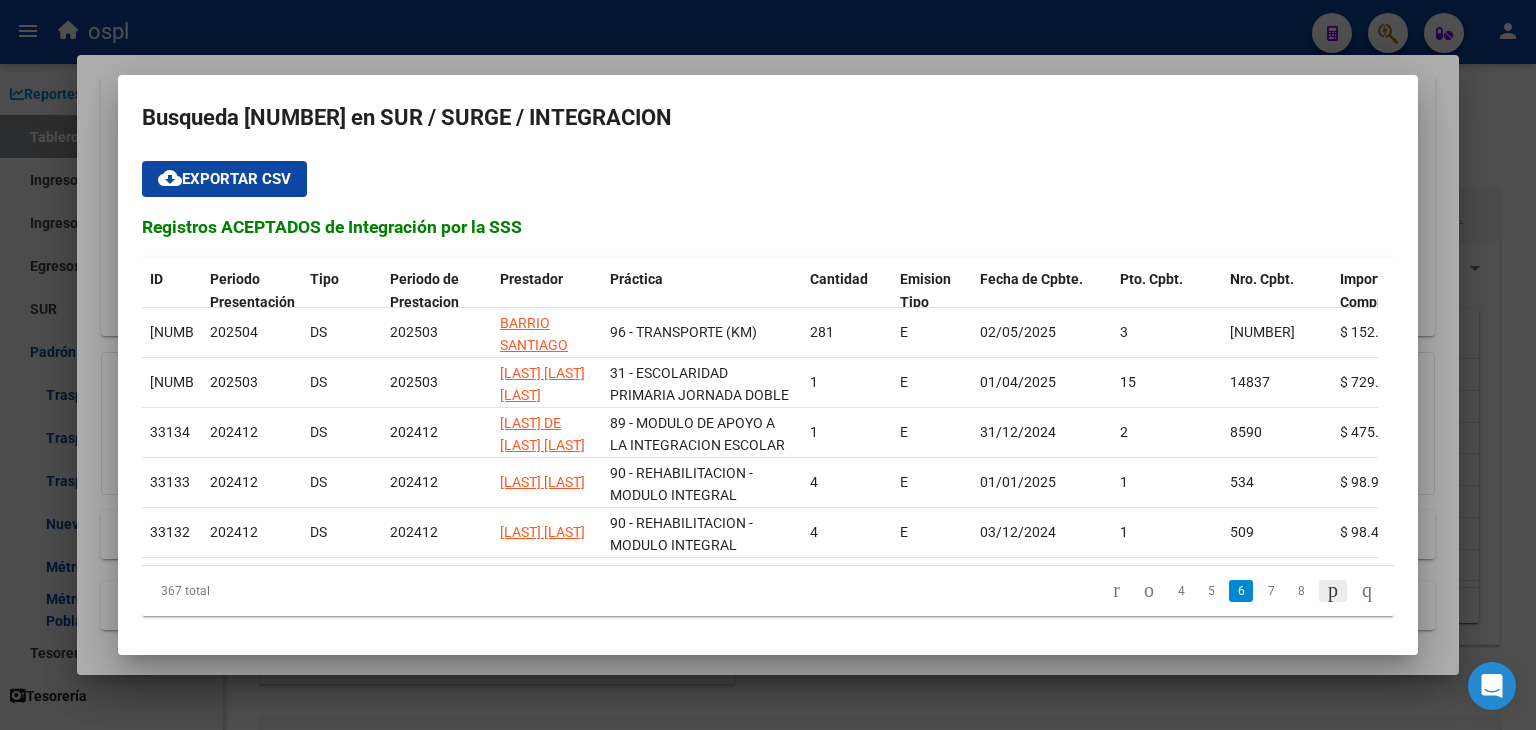 click 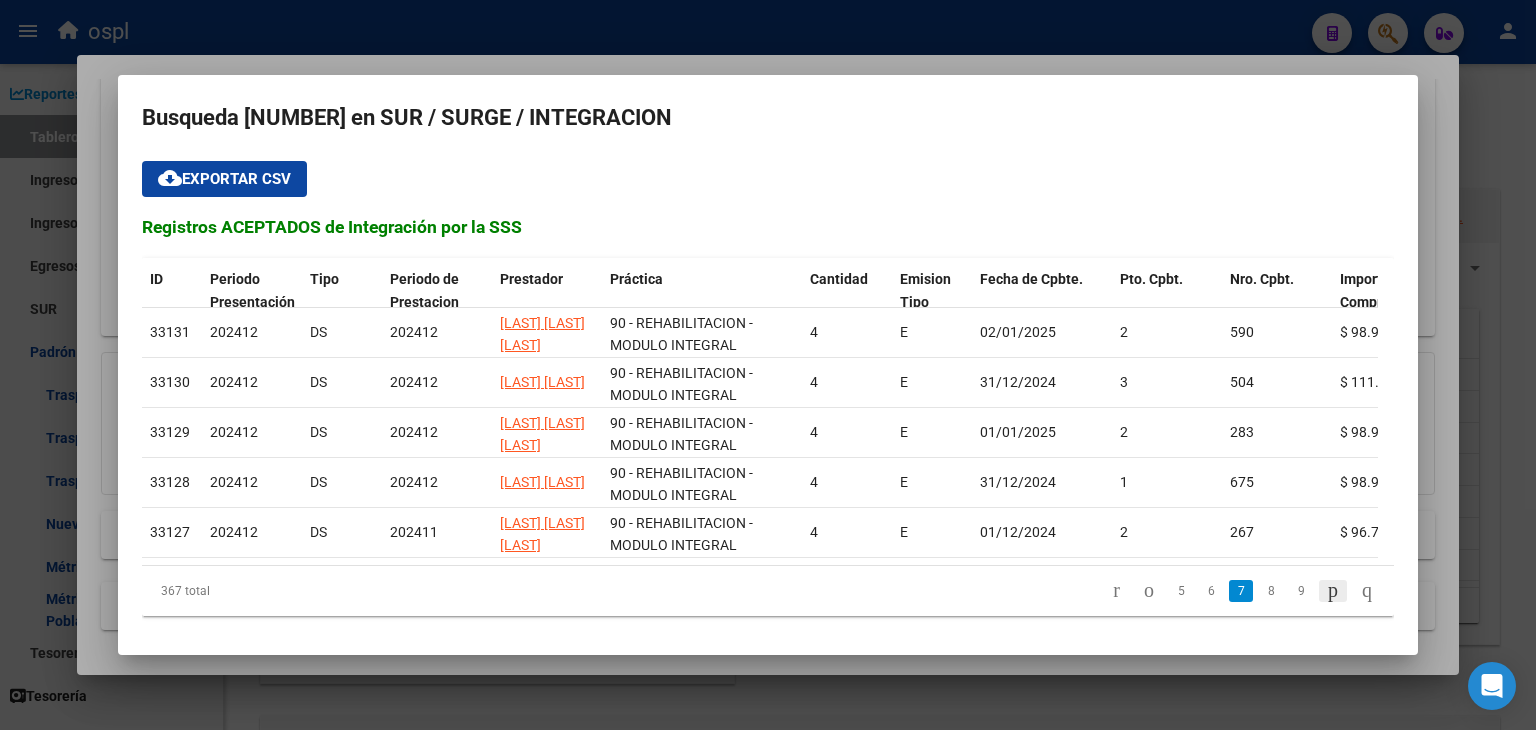click 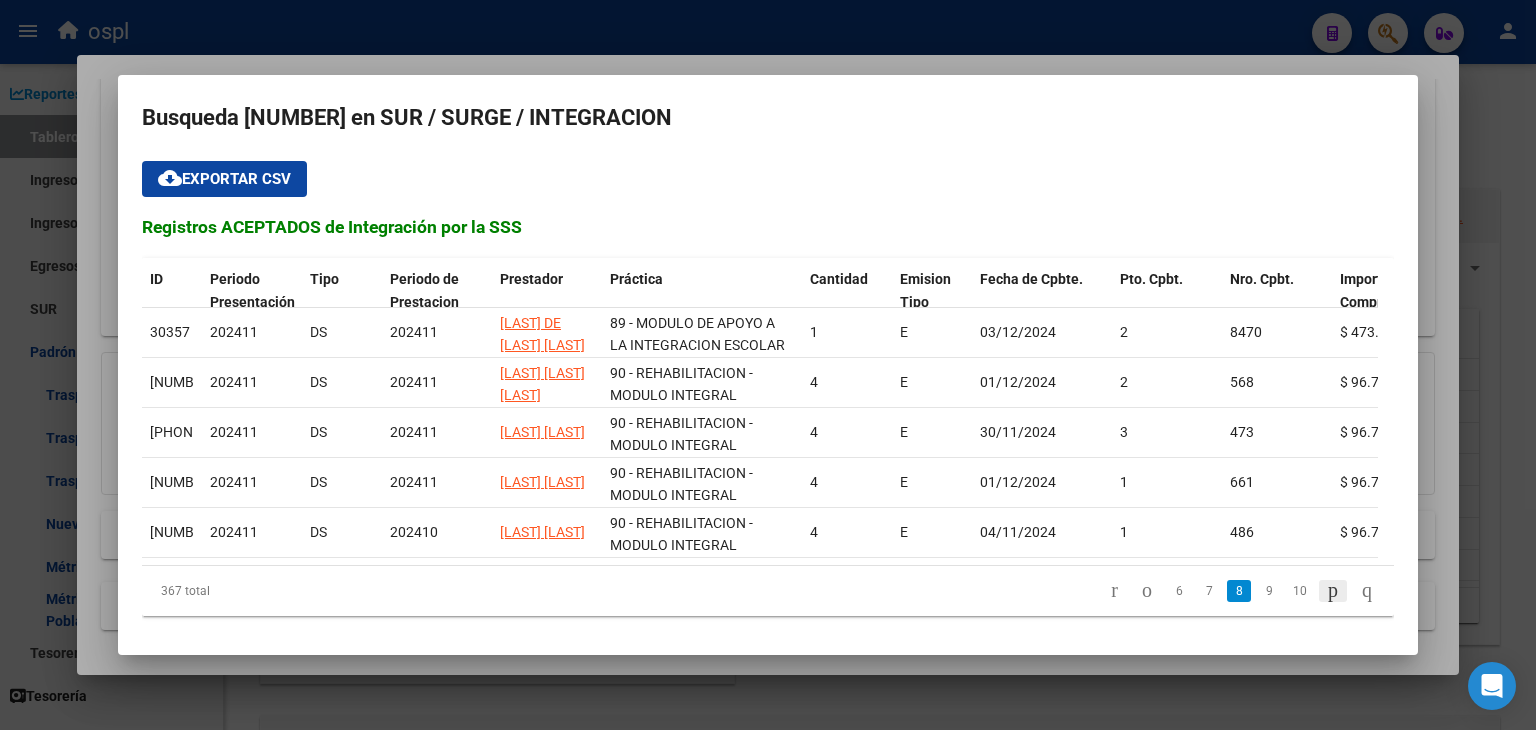 click 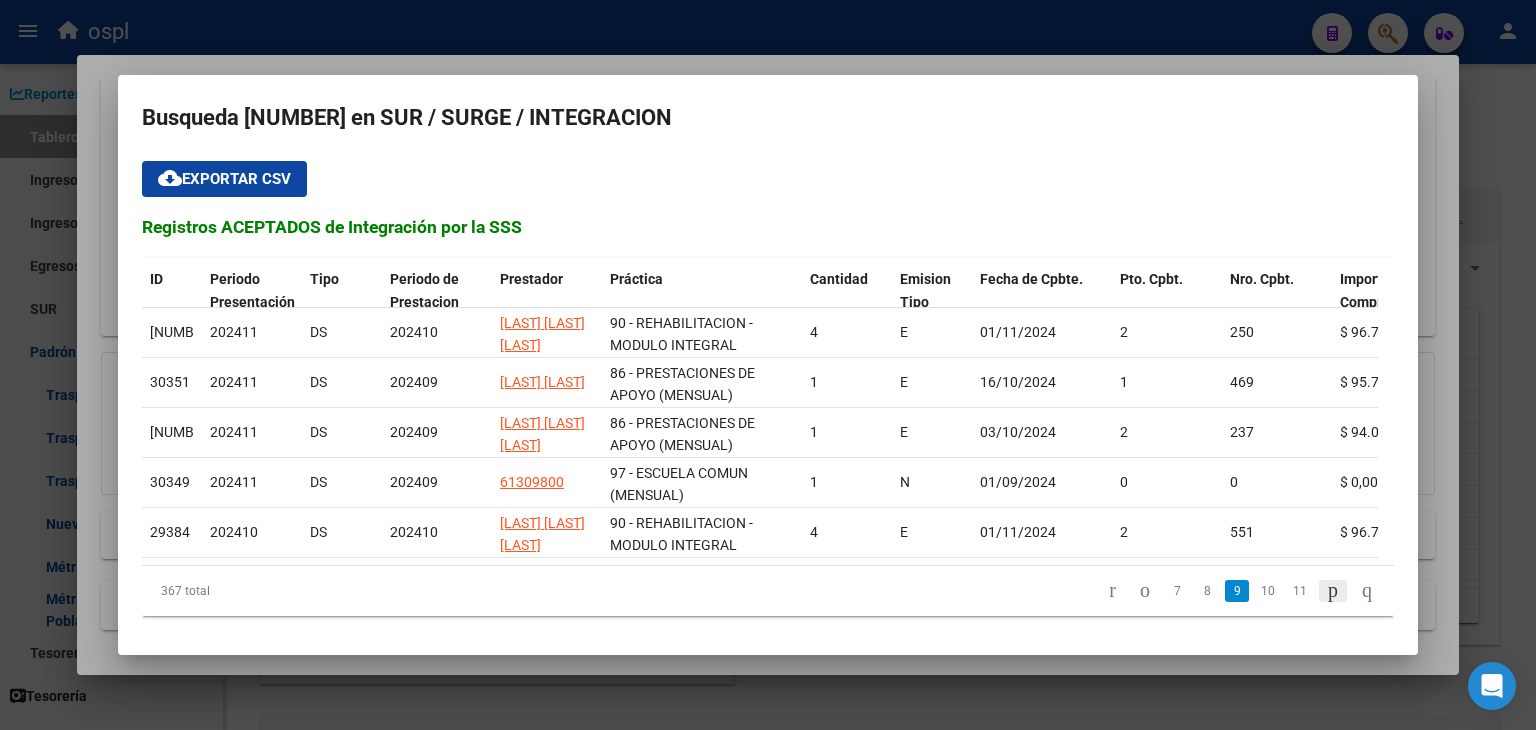 click 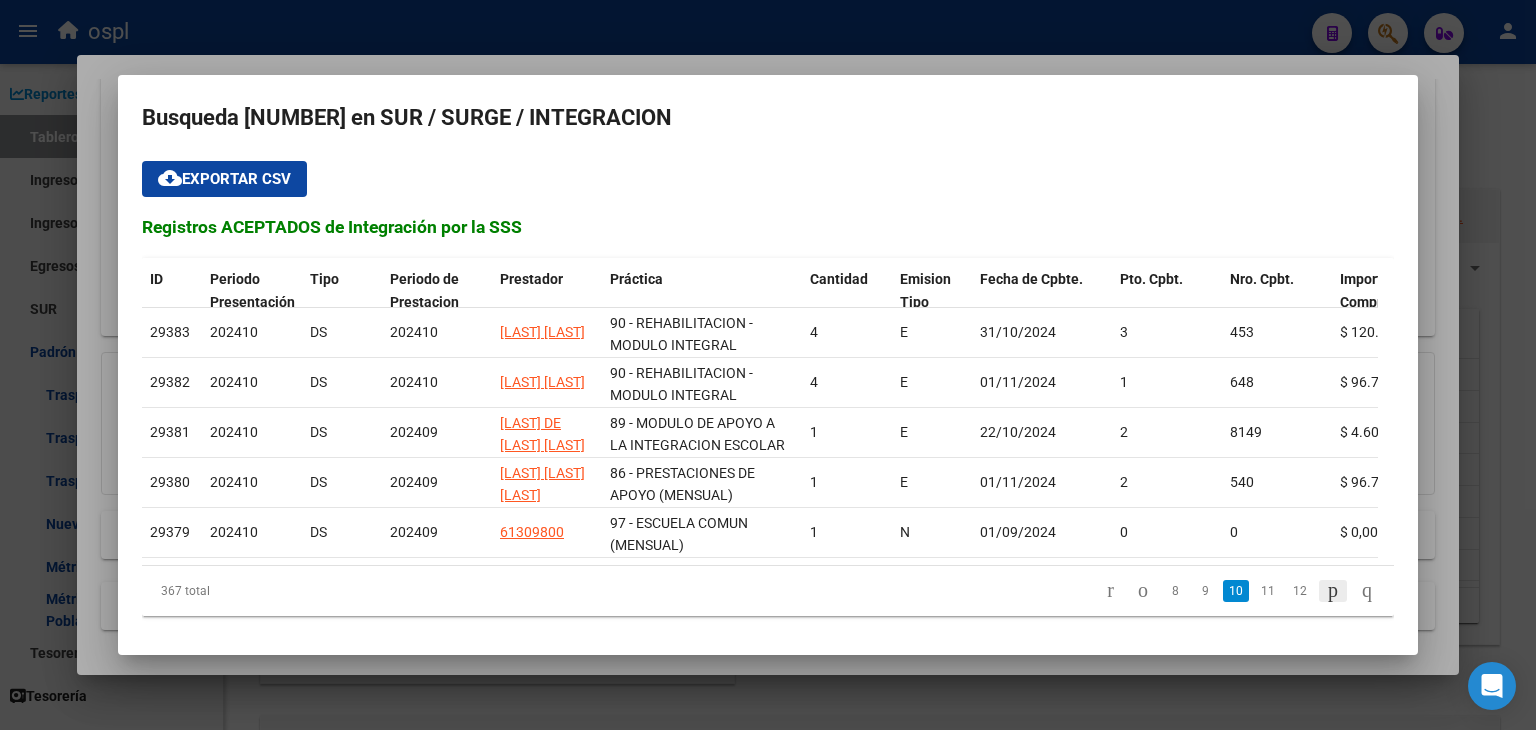 scroll, scrollTop: 92, scrollLeft: 0, axis: vertical 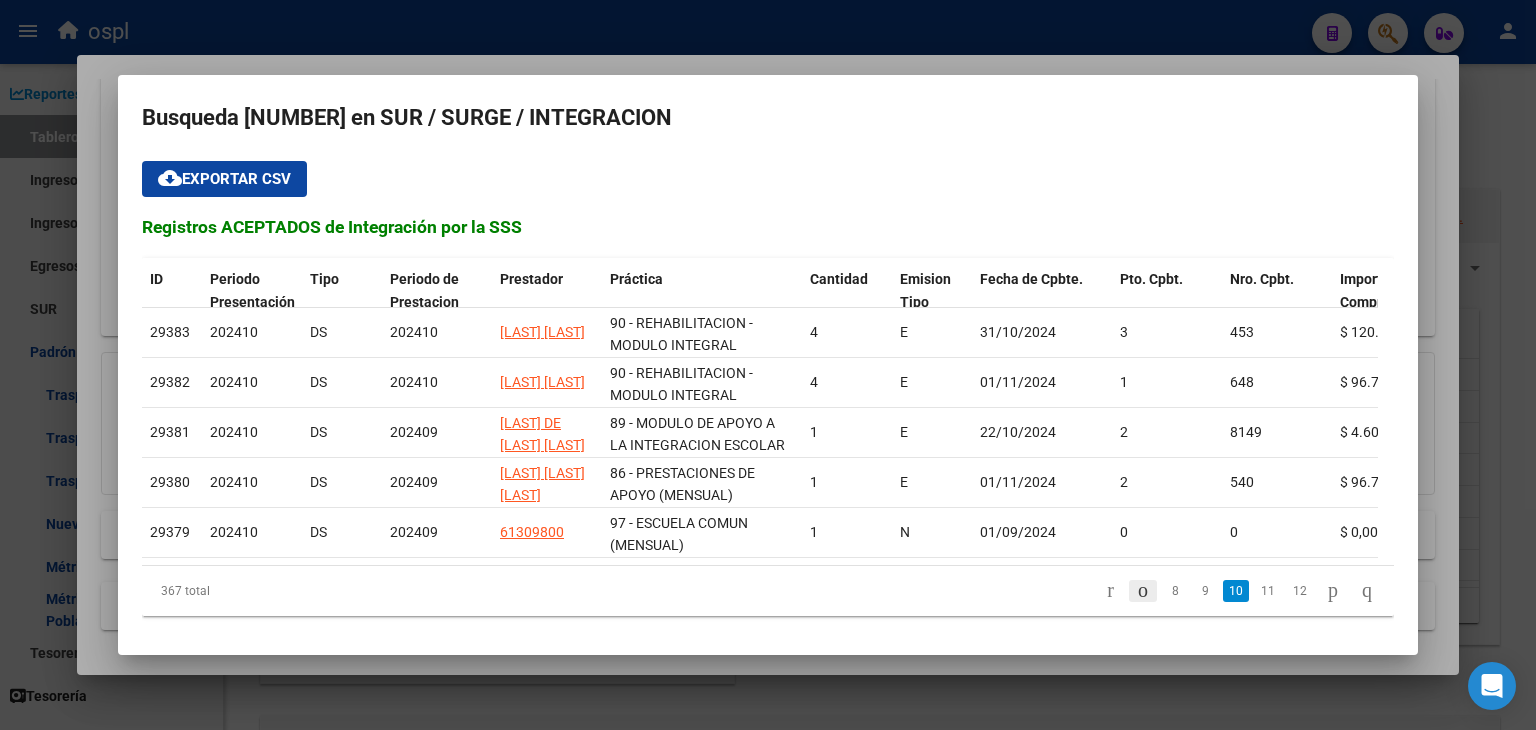 click 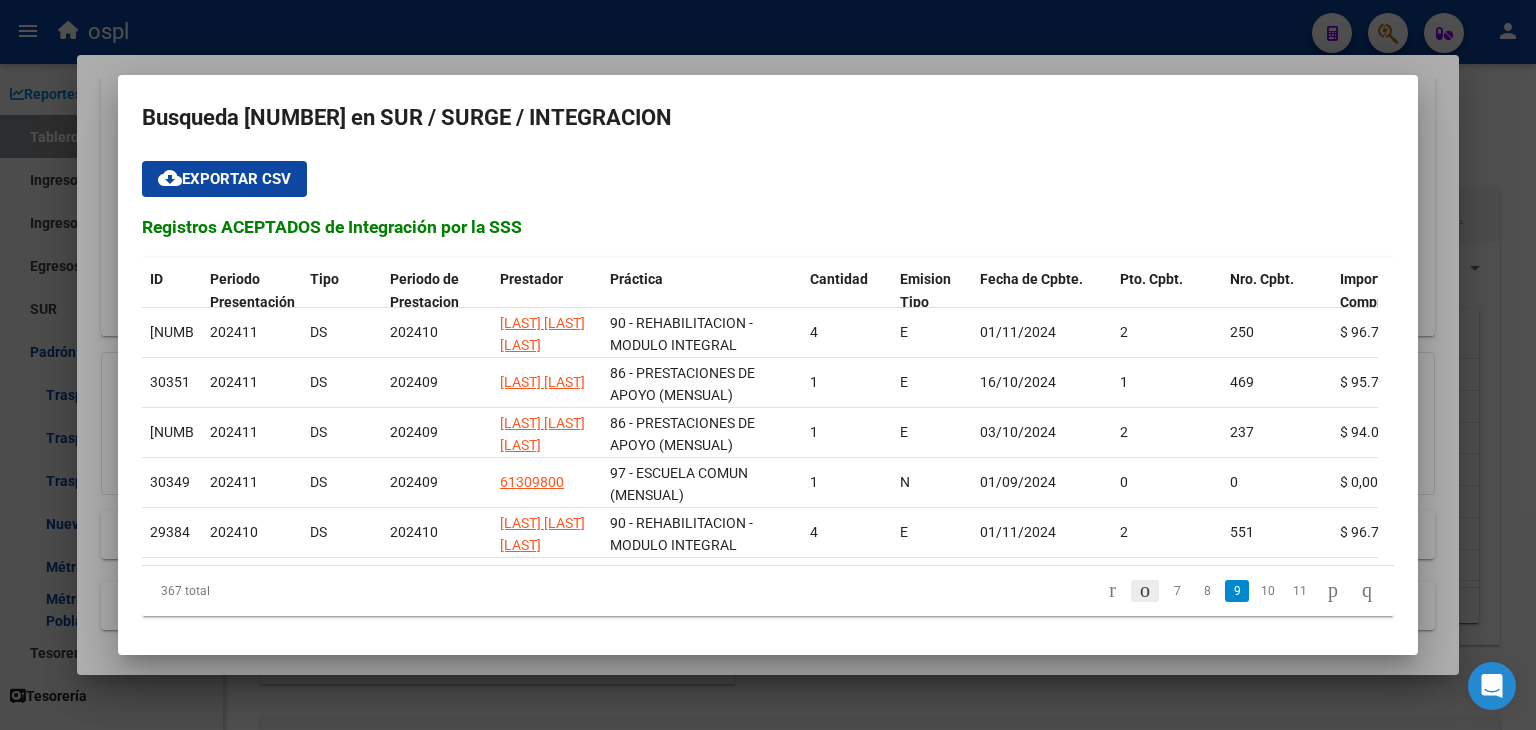 click 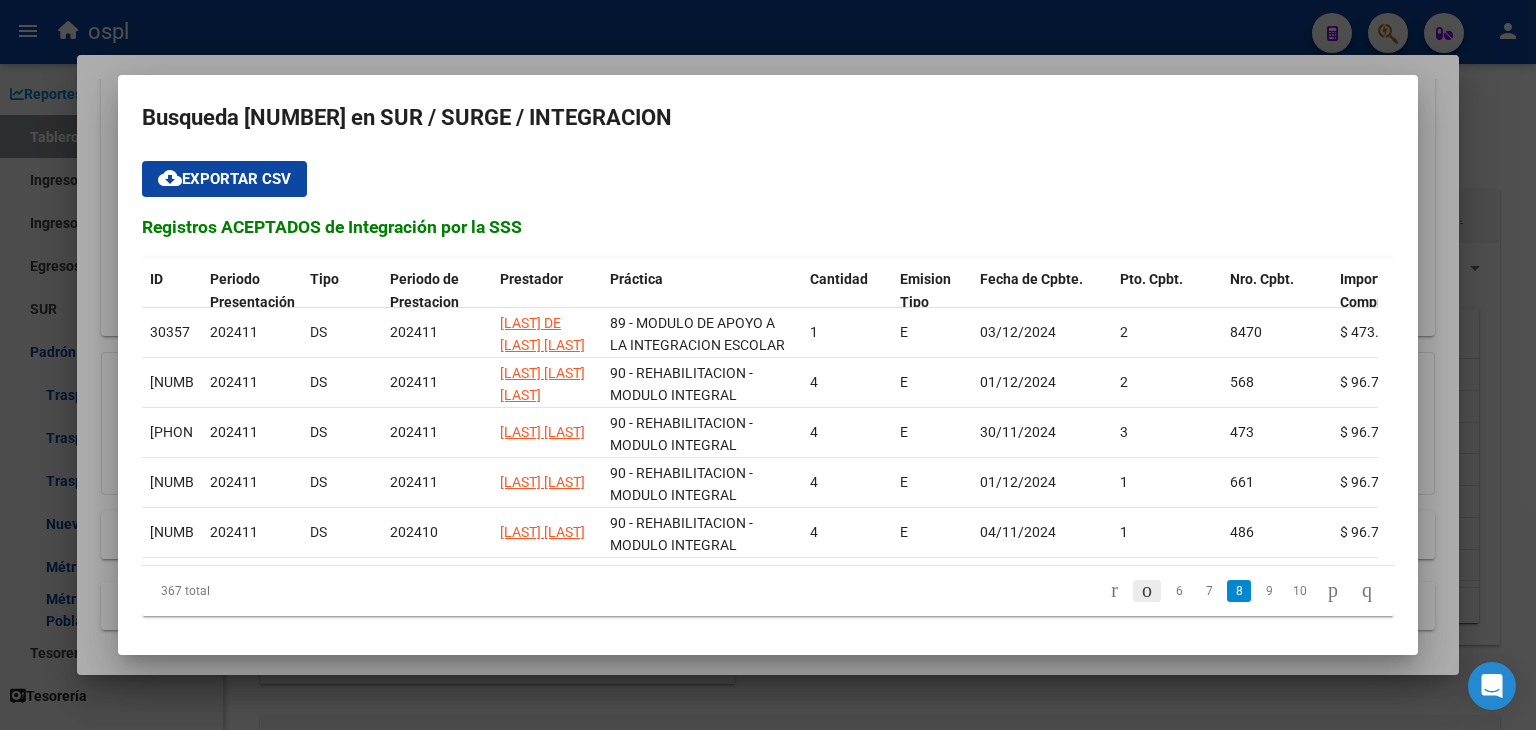 click 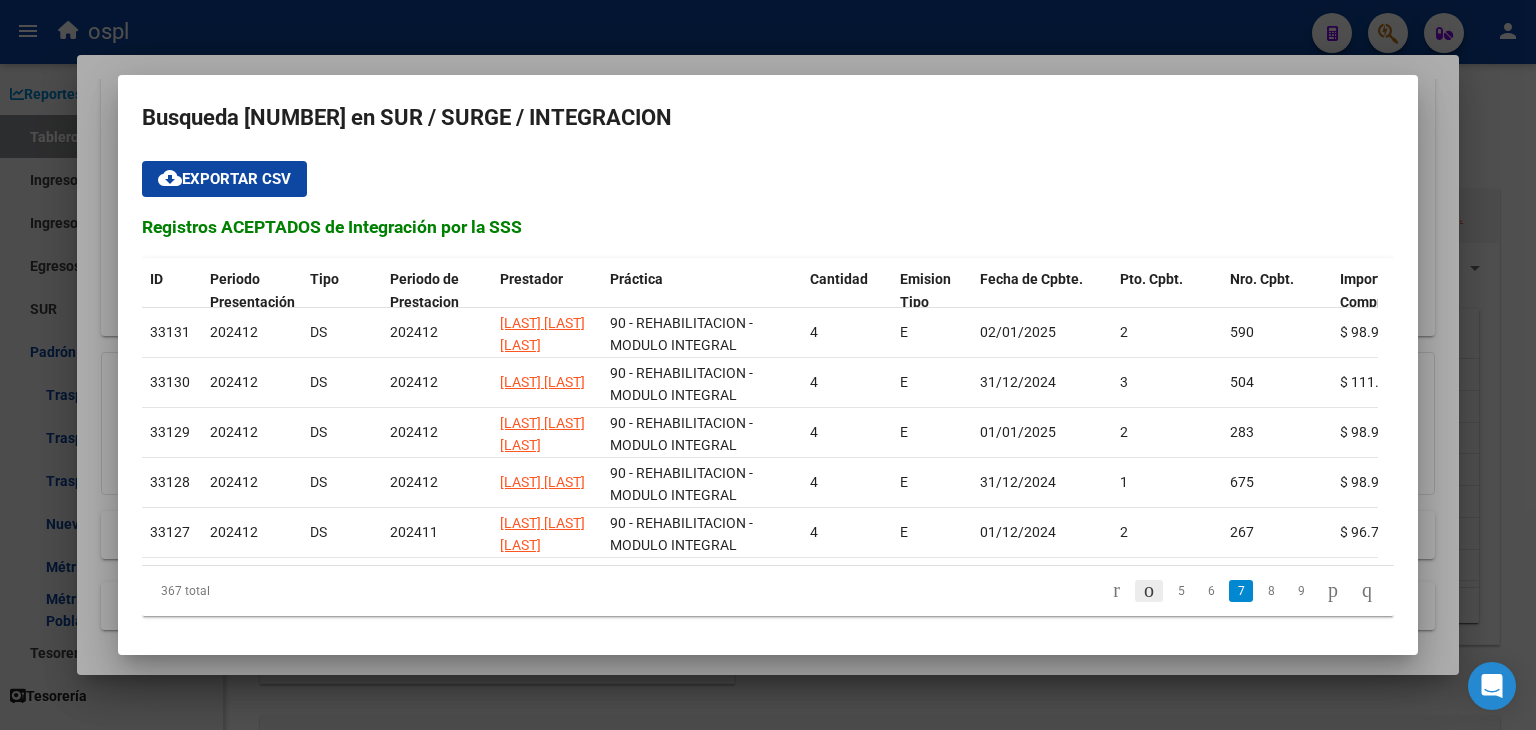 scroll, scrollTop: 92, scrollLeft: 0, axis: vertical 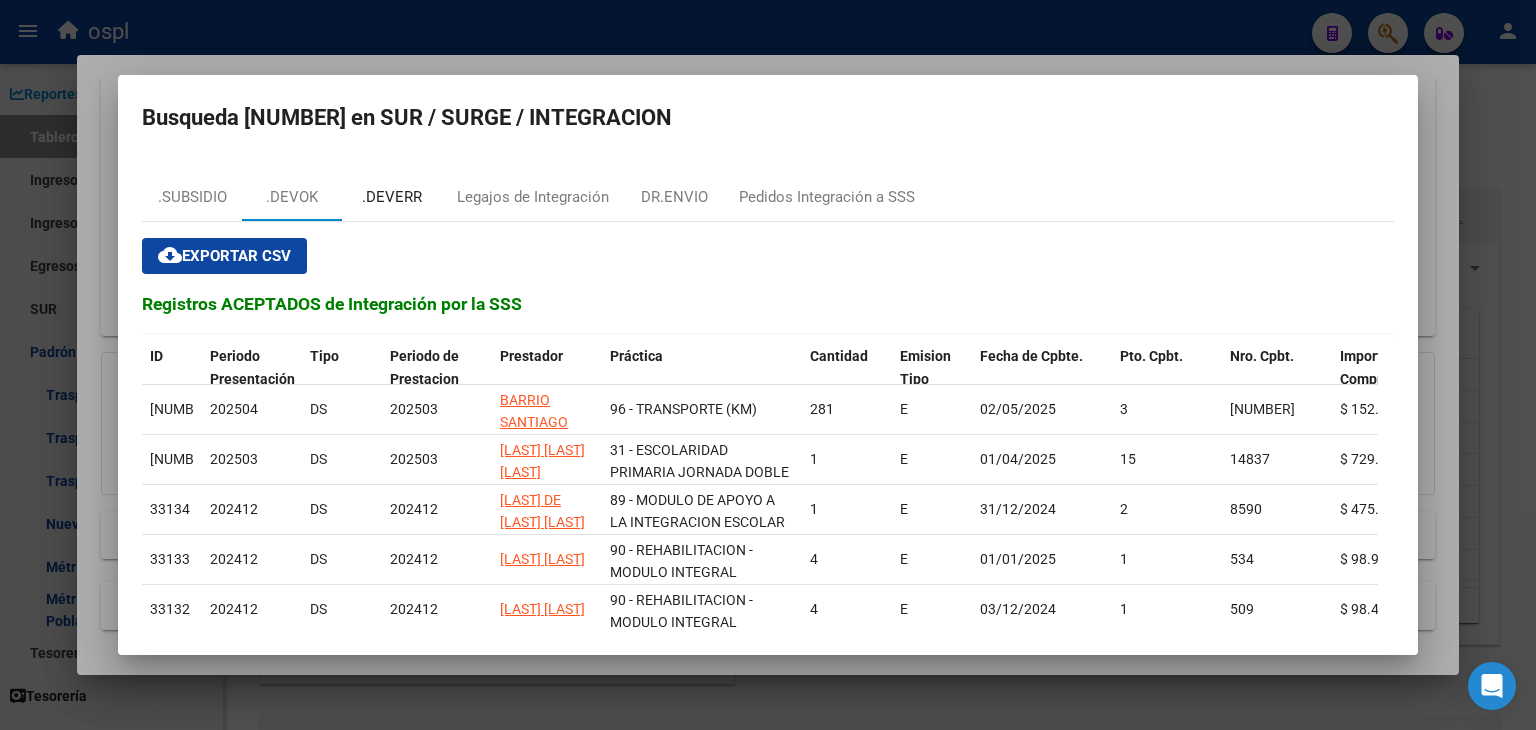 click on ".DEVERR" at bounding box center [392, 197] 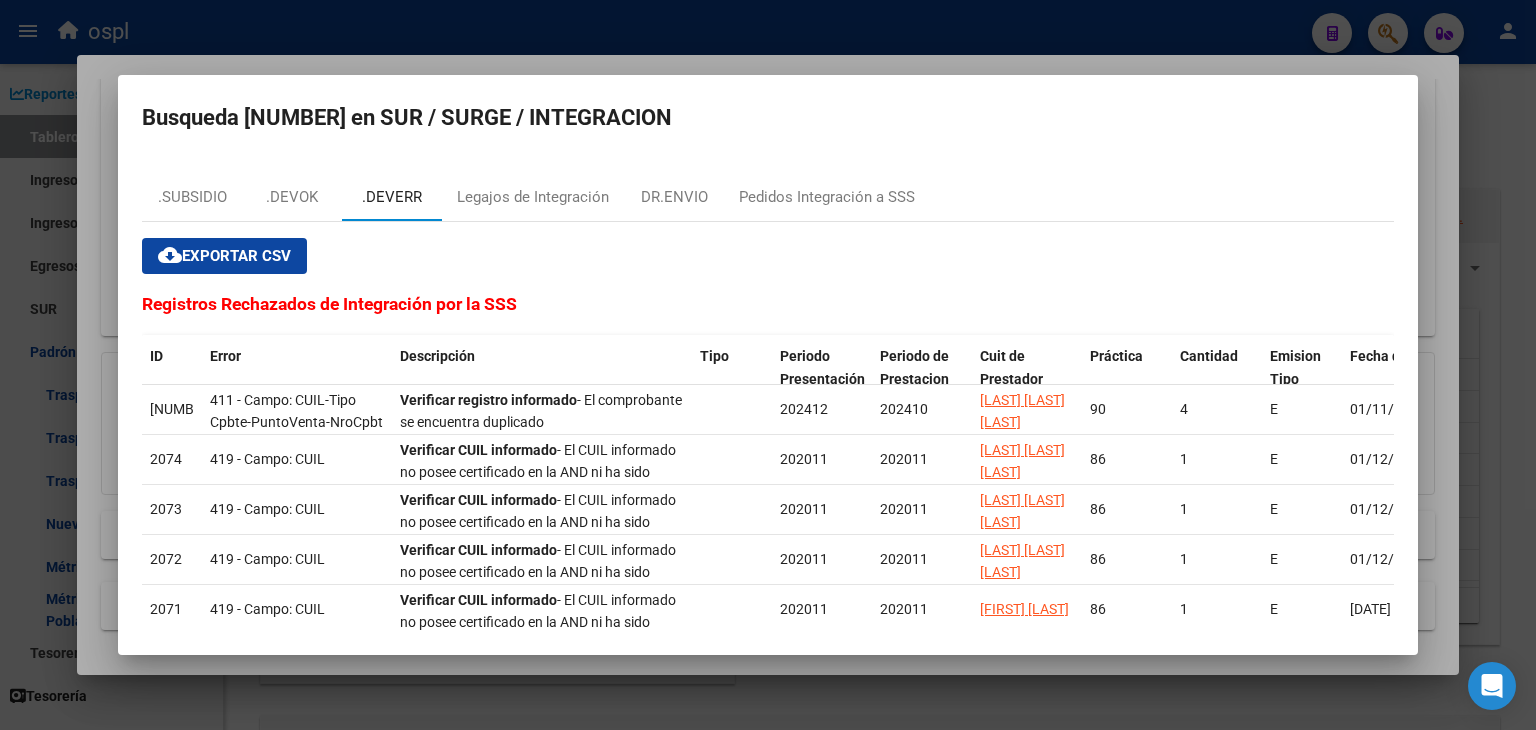 scroll, scrollTop: 92, scrollLeft: 0, axis: vertical 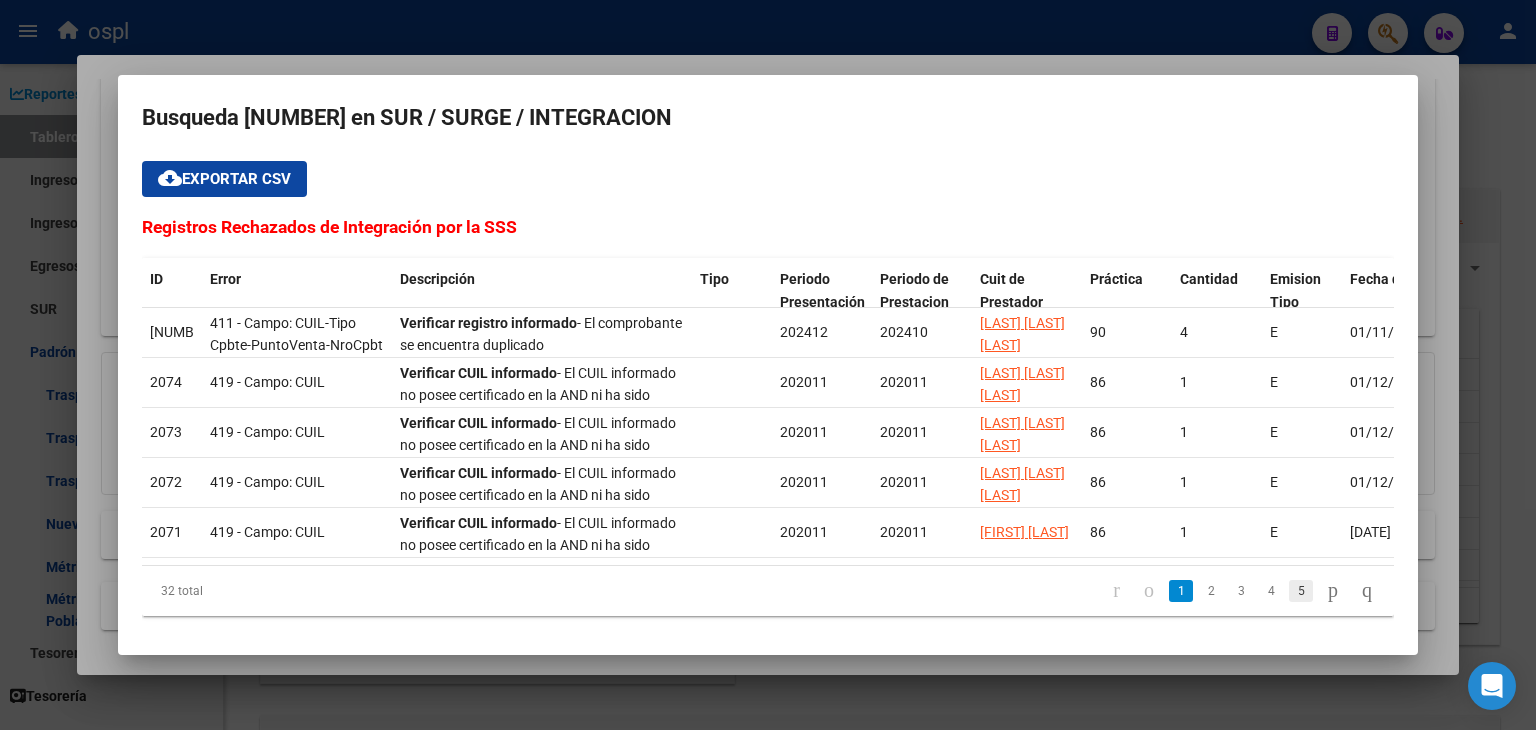 click on "5" 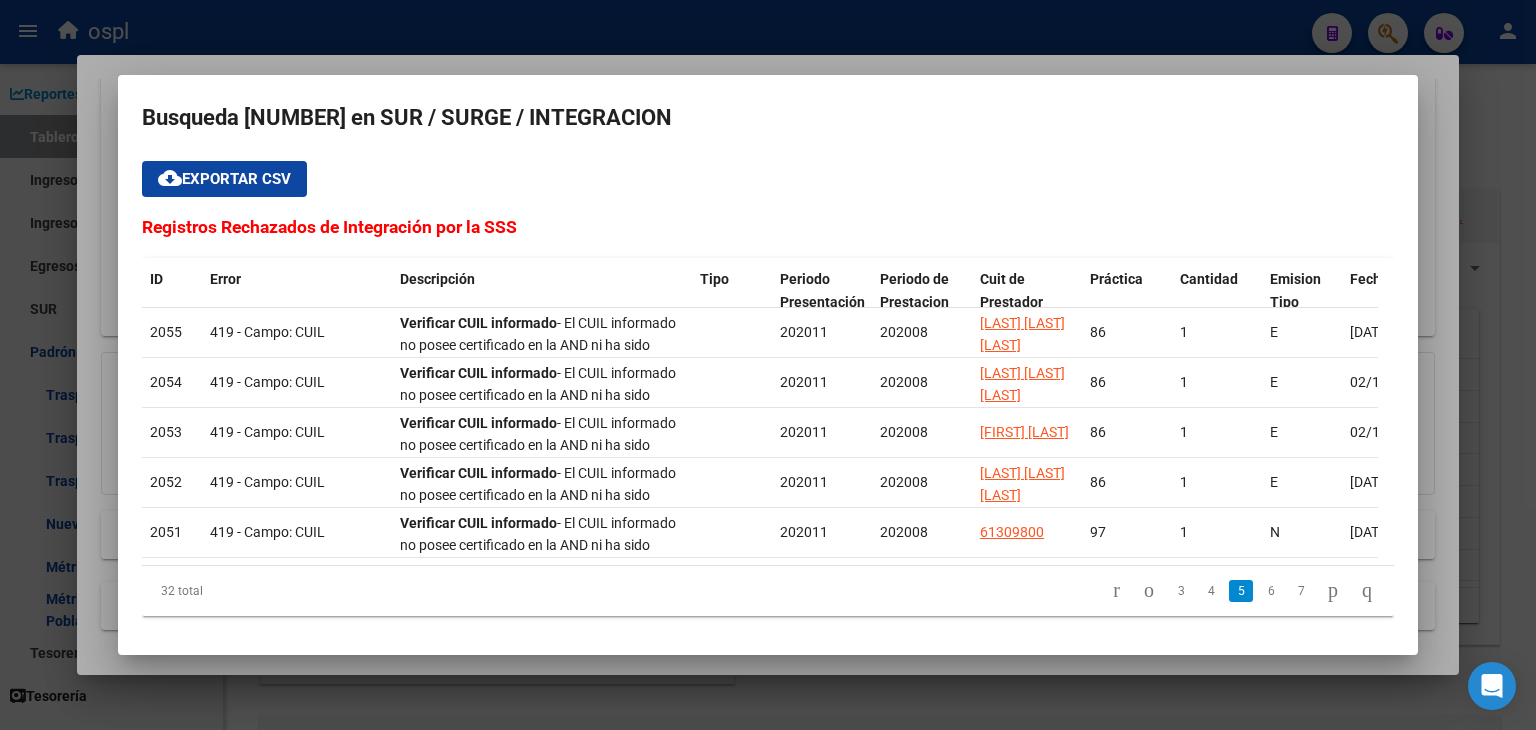 scroll, scrollTop: 92, scrollLeft: 0, axis: vertical 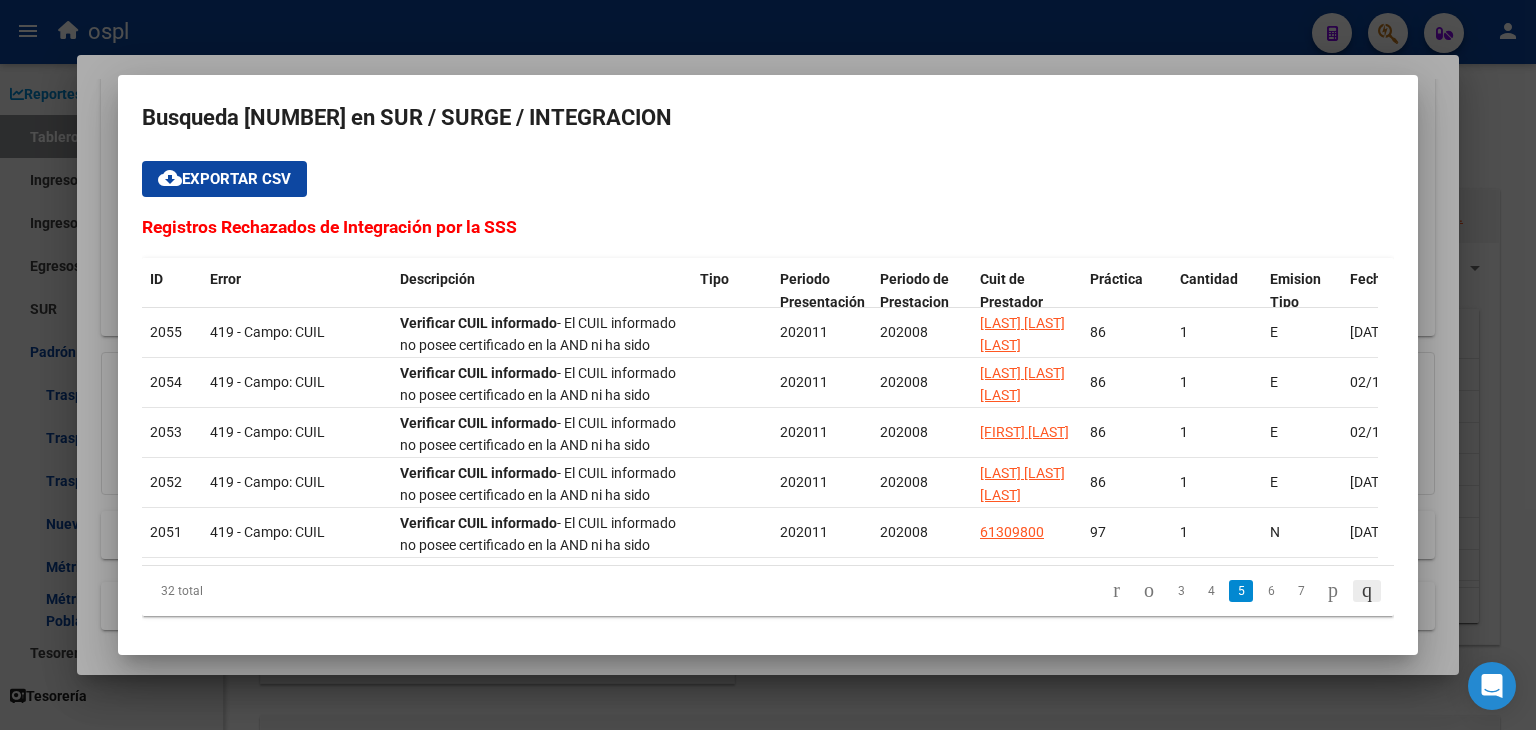 click 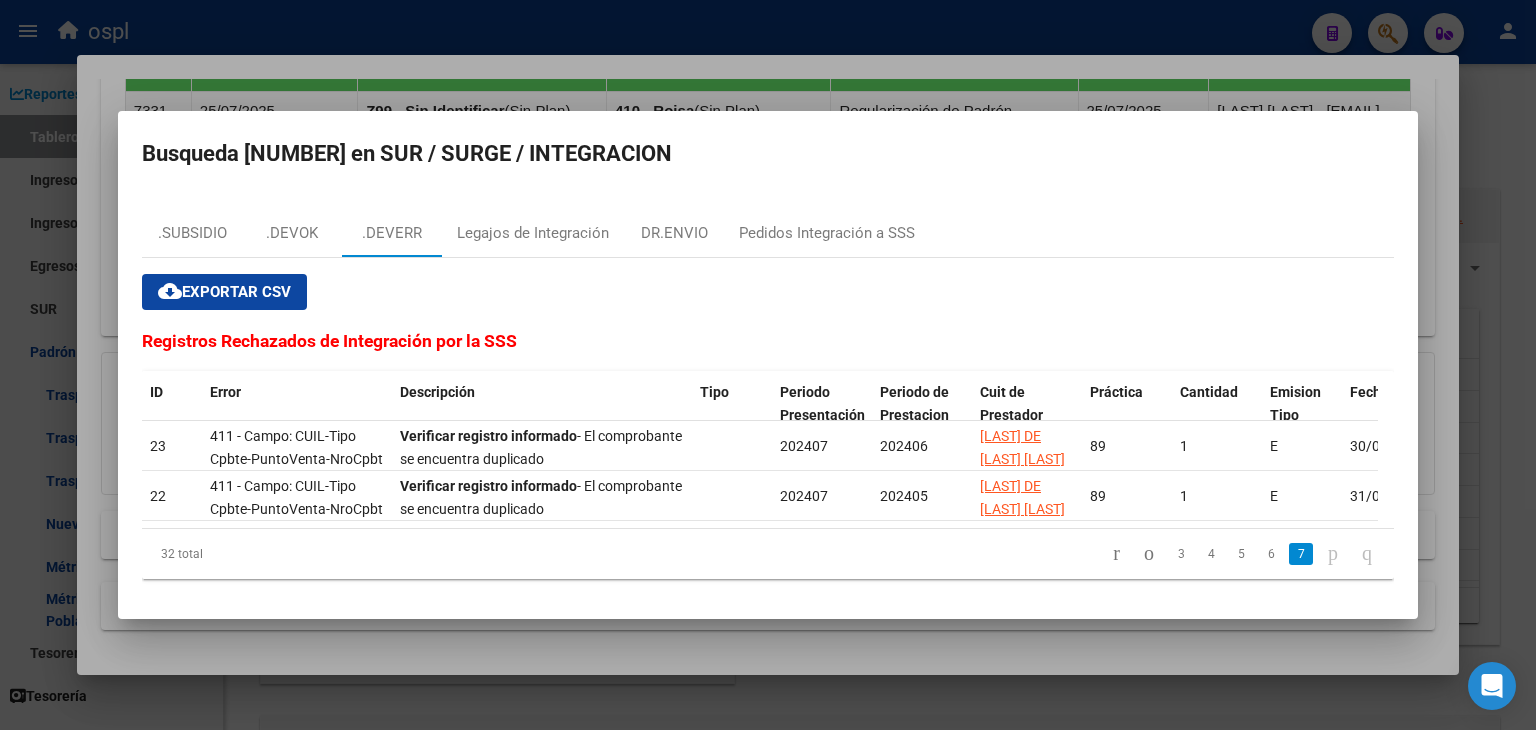 scroll, scrollTop: 0, scrollLeft: 0, axis: both 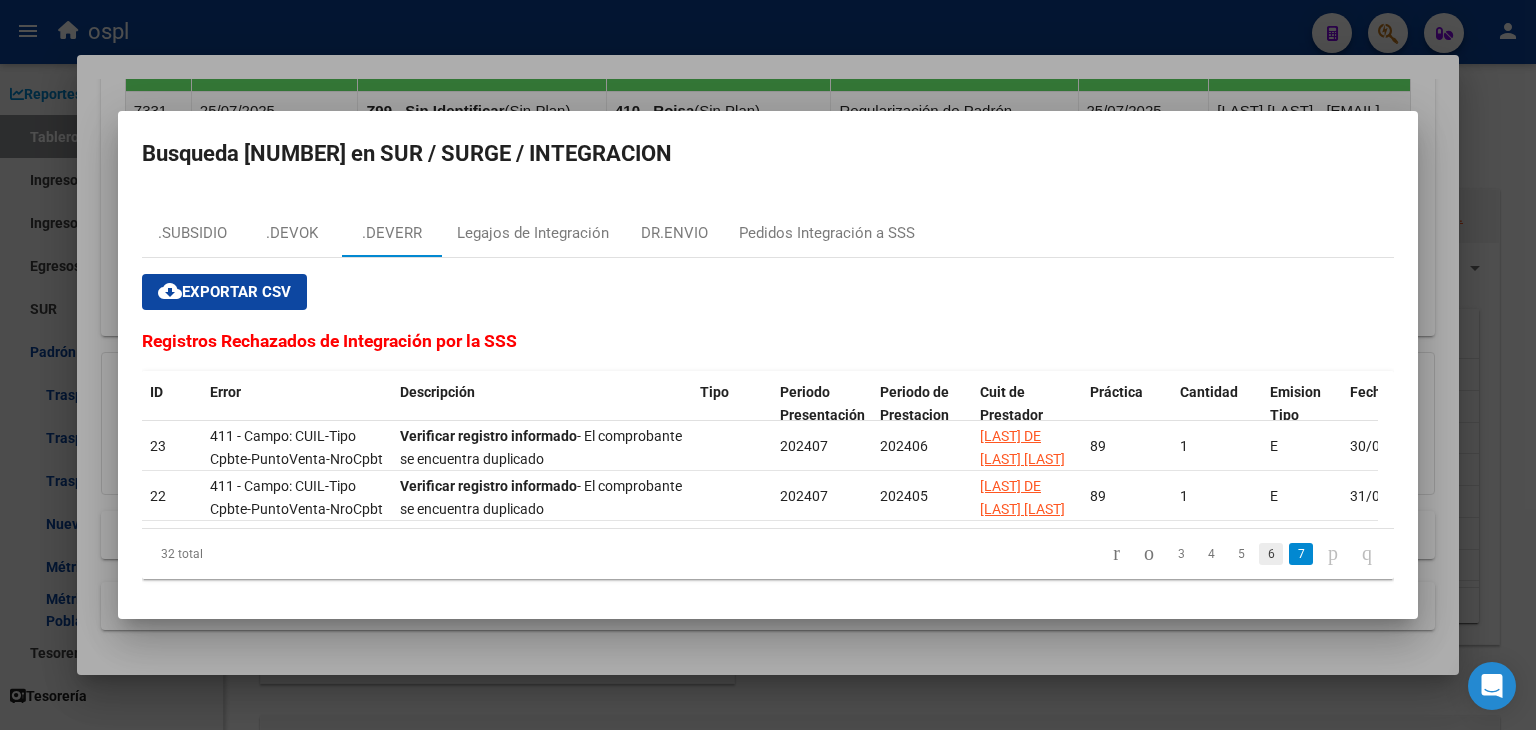 click on "6" 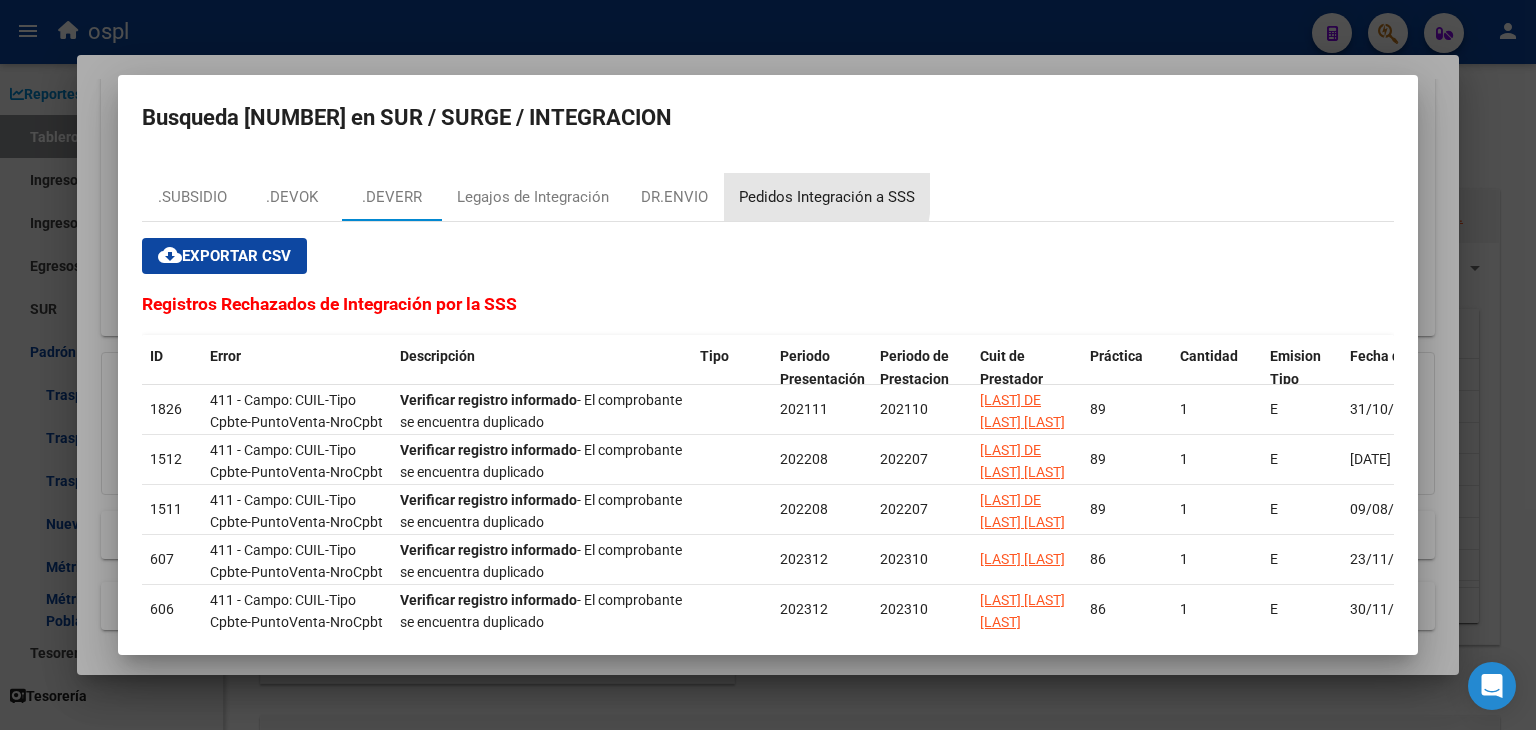 click on "Pedidos Integración a SSS" at bounding box center (827, 197) 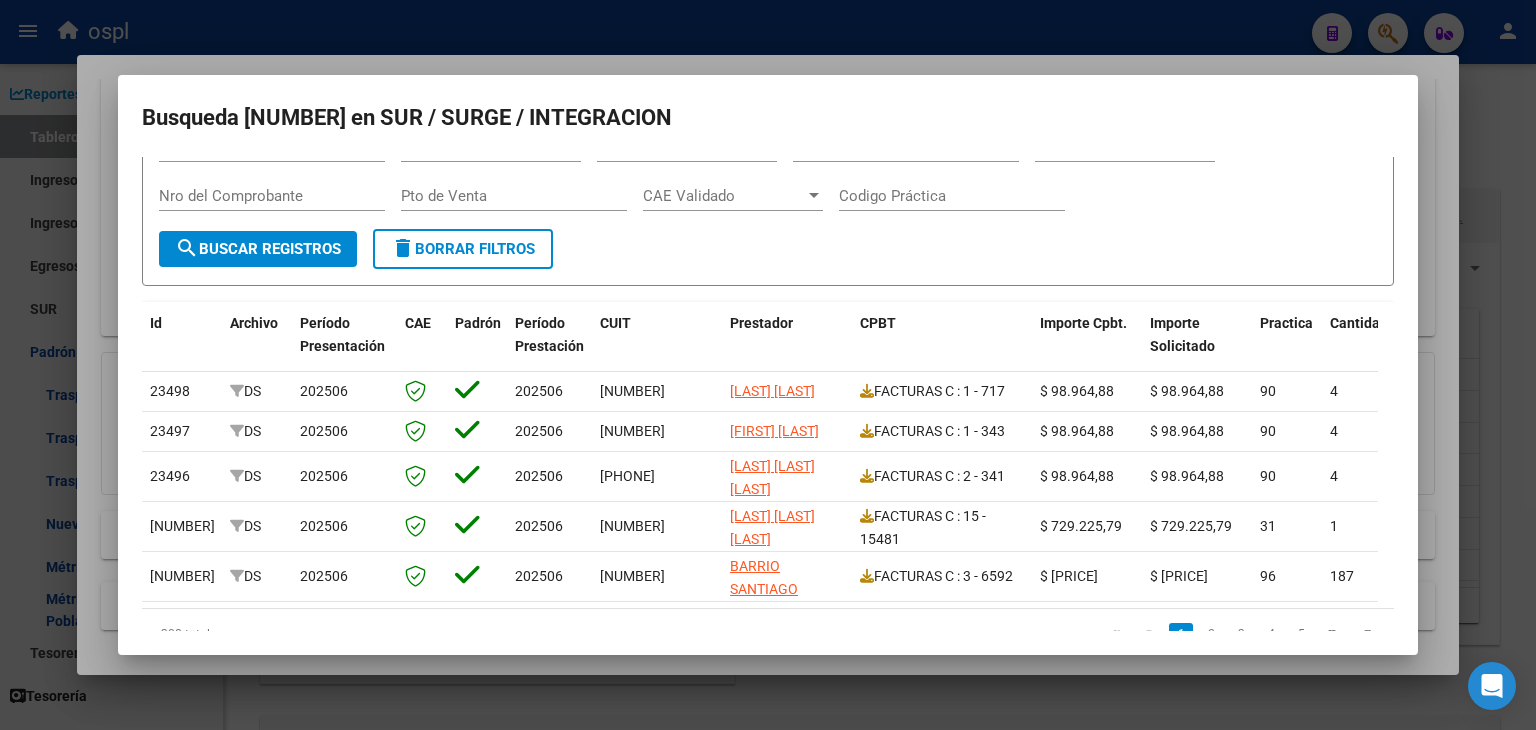 scroll, scrollTop: 187, scrollLeft: 0, axis: vertical 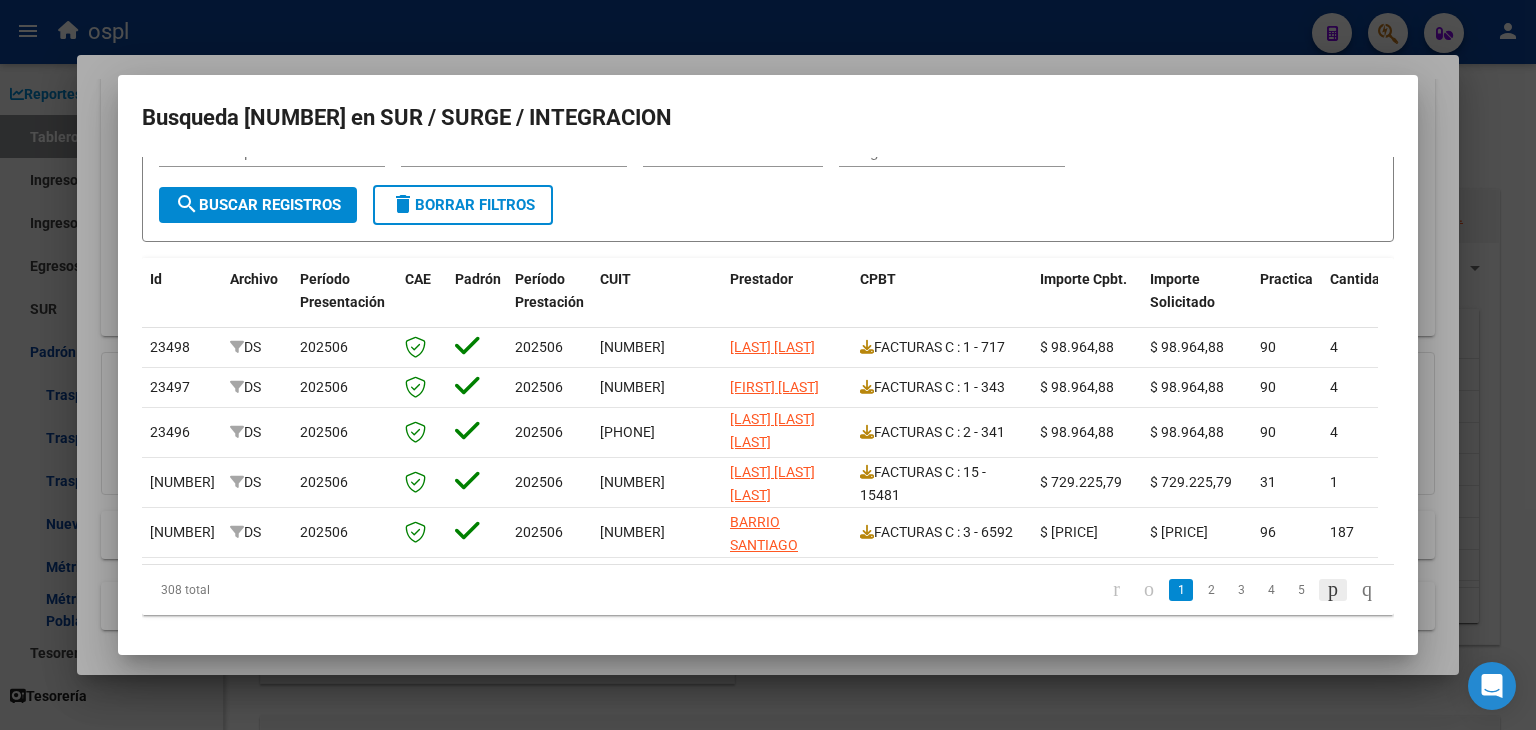 click 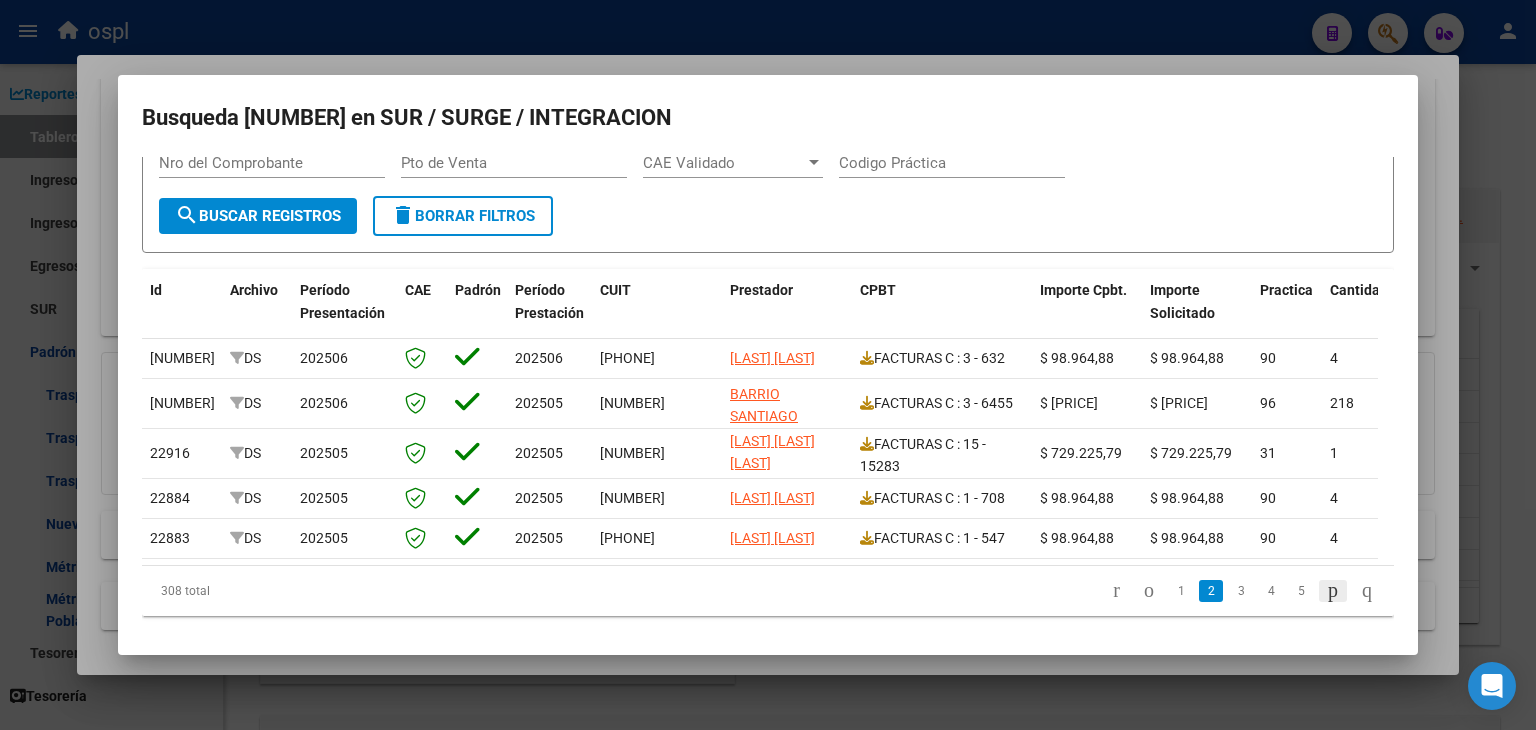 scroll, scrollTop: 236, scrollLeft: 0, axis: vertical 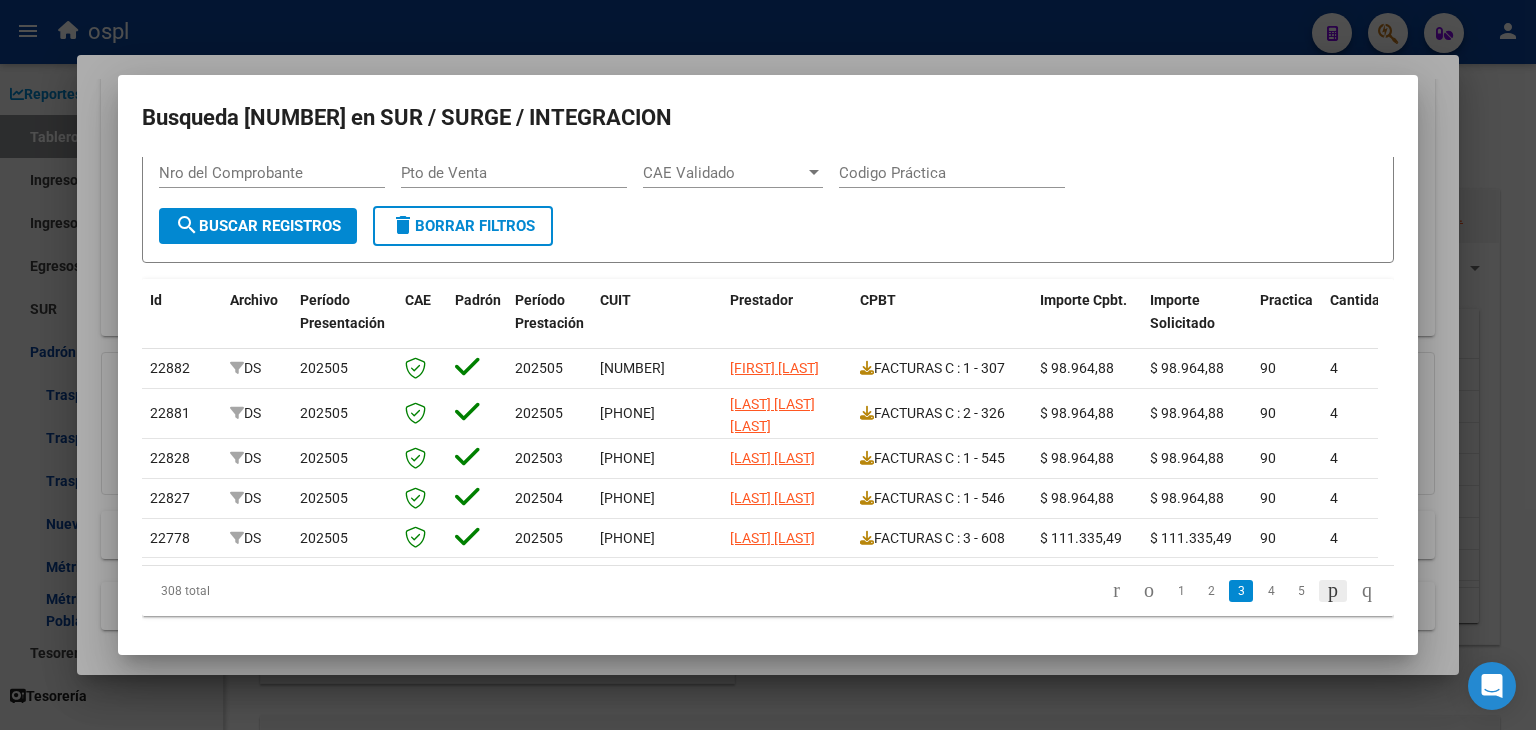 click 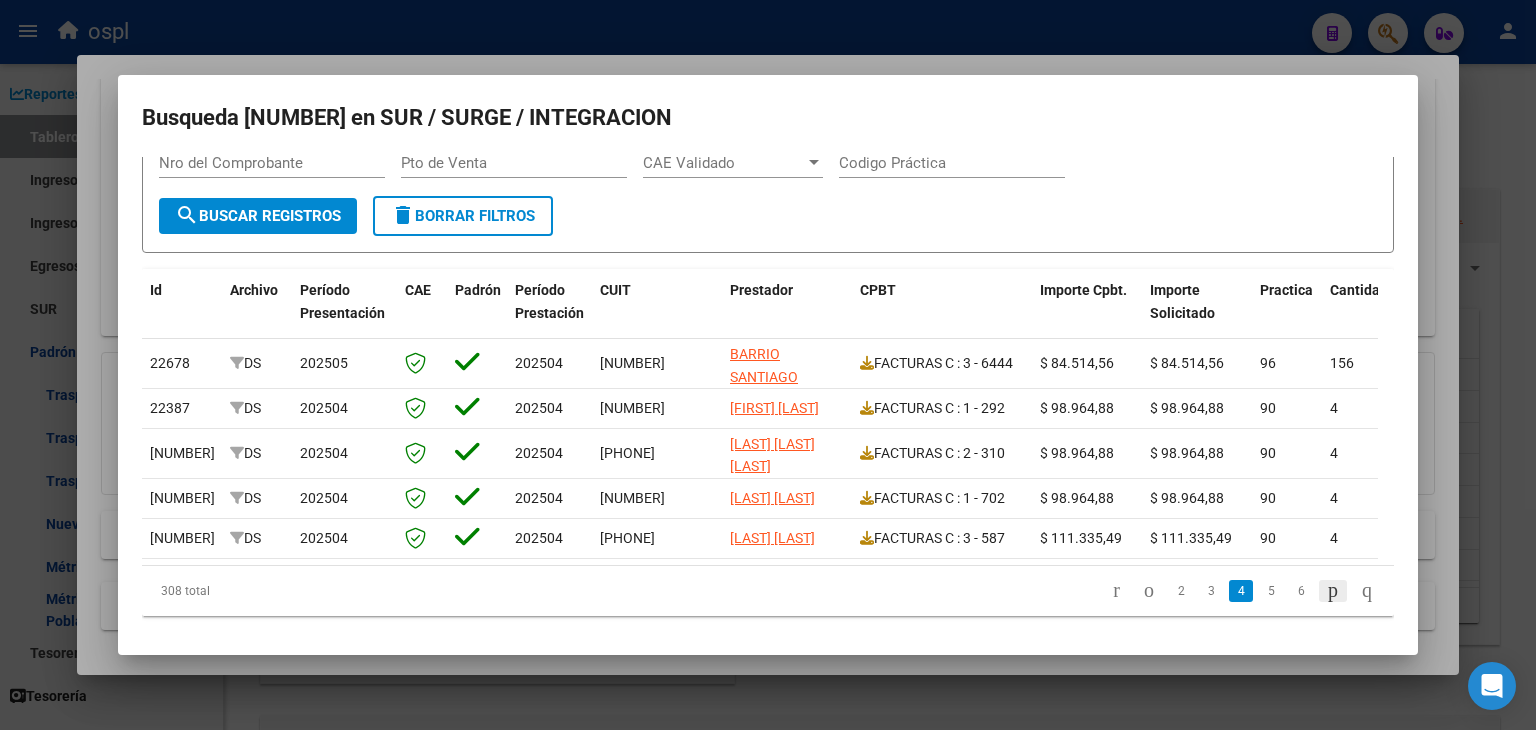 click 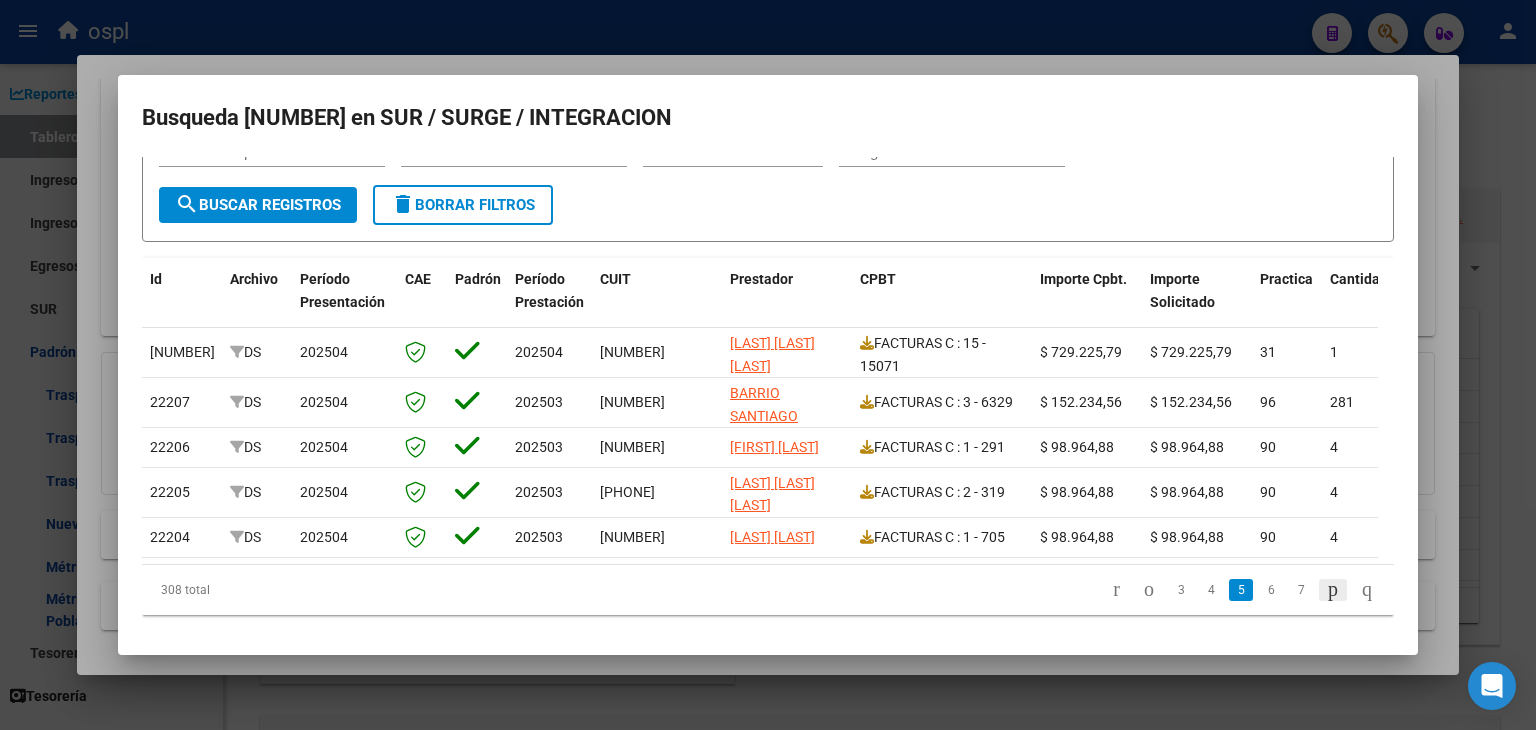 click 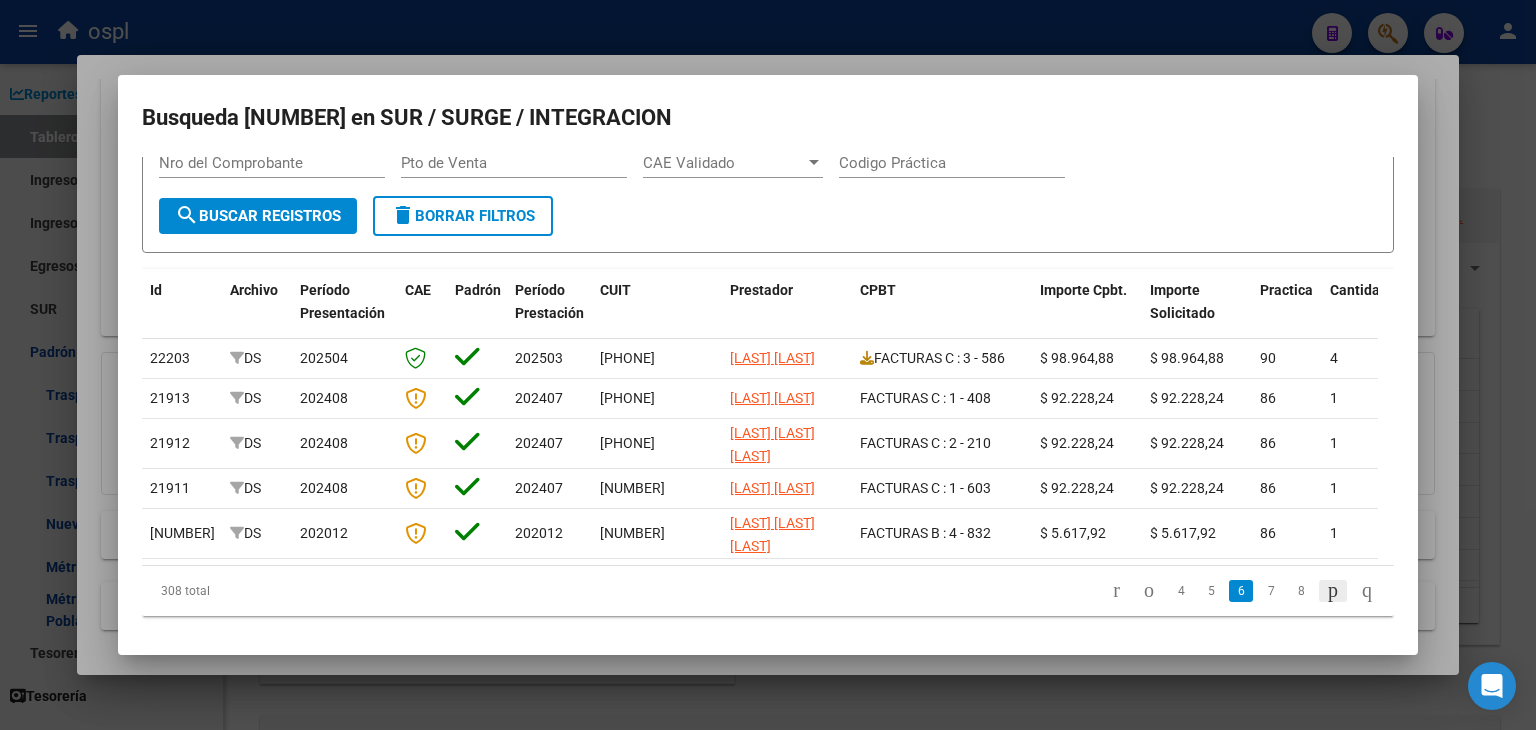scroll, scrollTop: 236, scrollLeft: 0, axis: vertical 